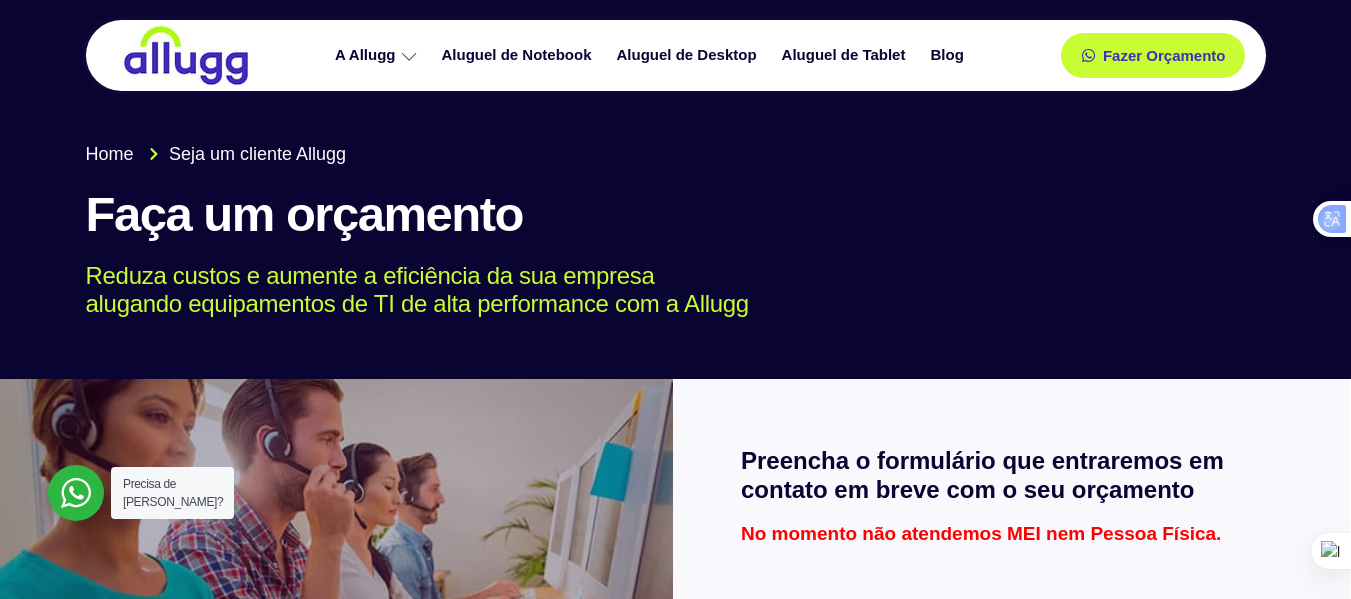 scroll, scrollTop: 0, scrollLeft: 0, axis: both 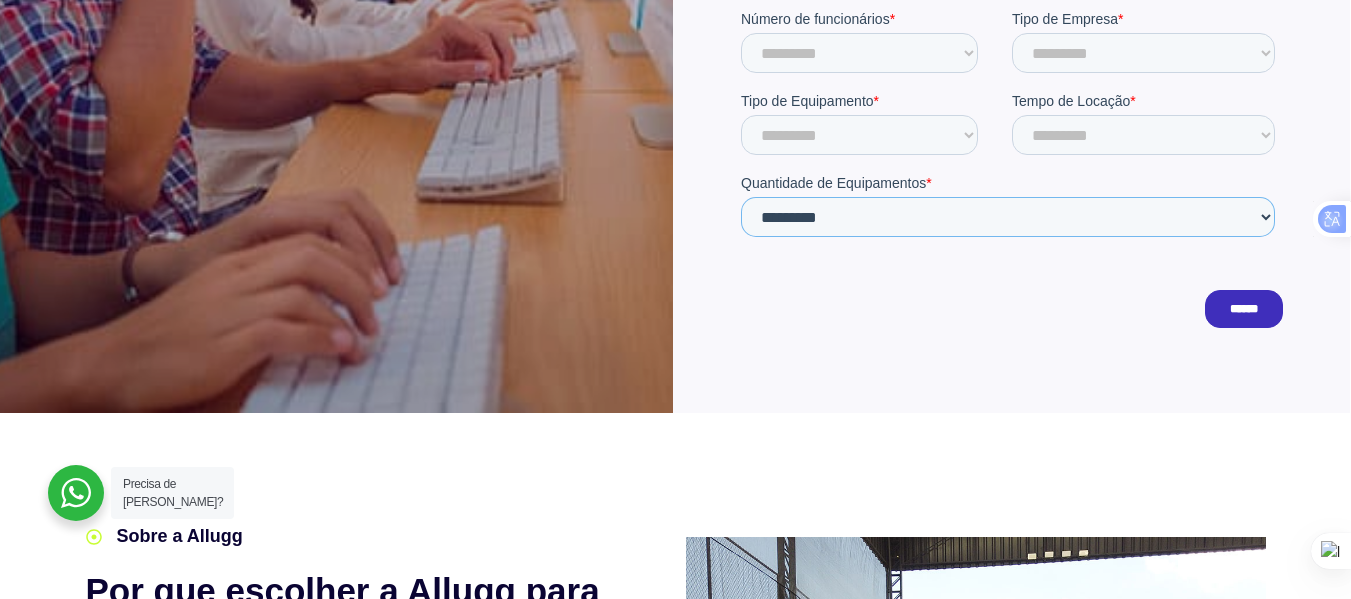 click on "**********" at bounding box center (1007, 218) 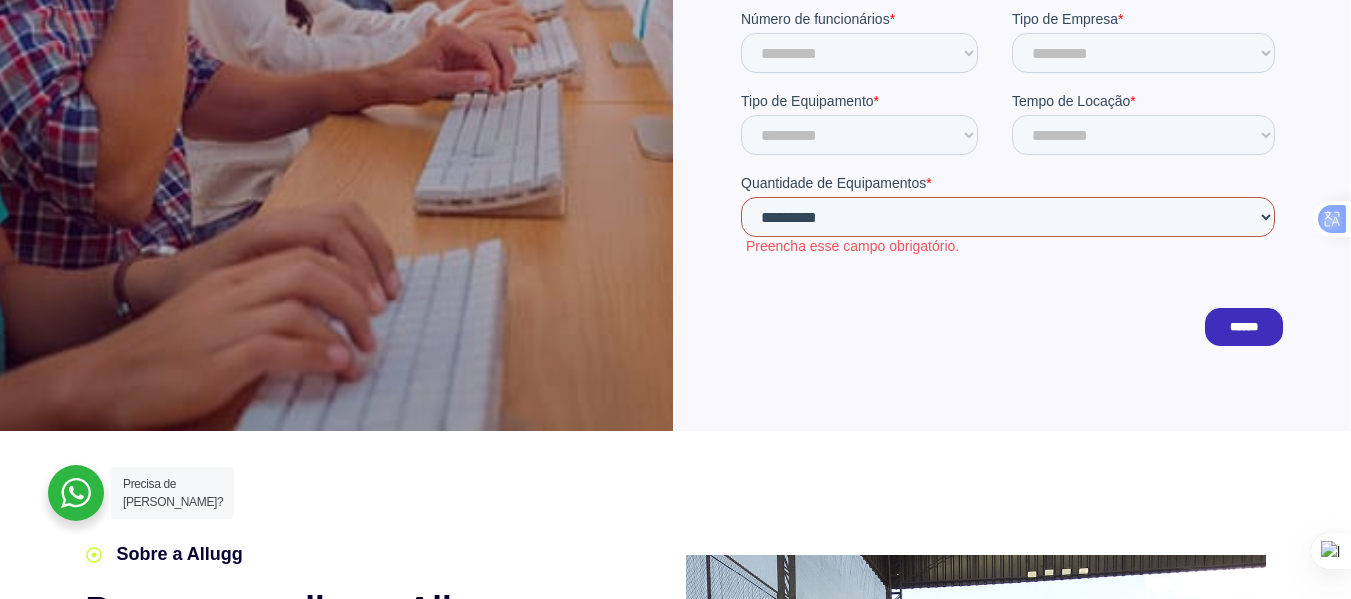click on "**********" at bounding box center (1007, 218) 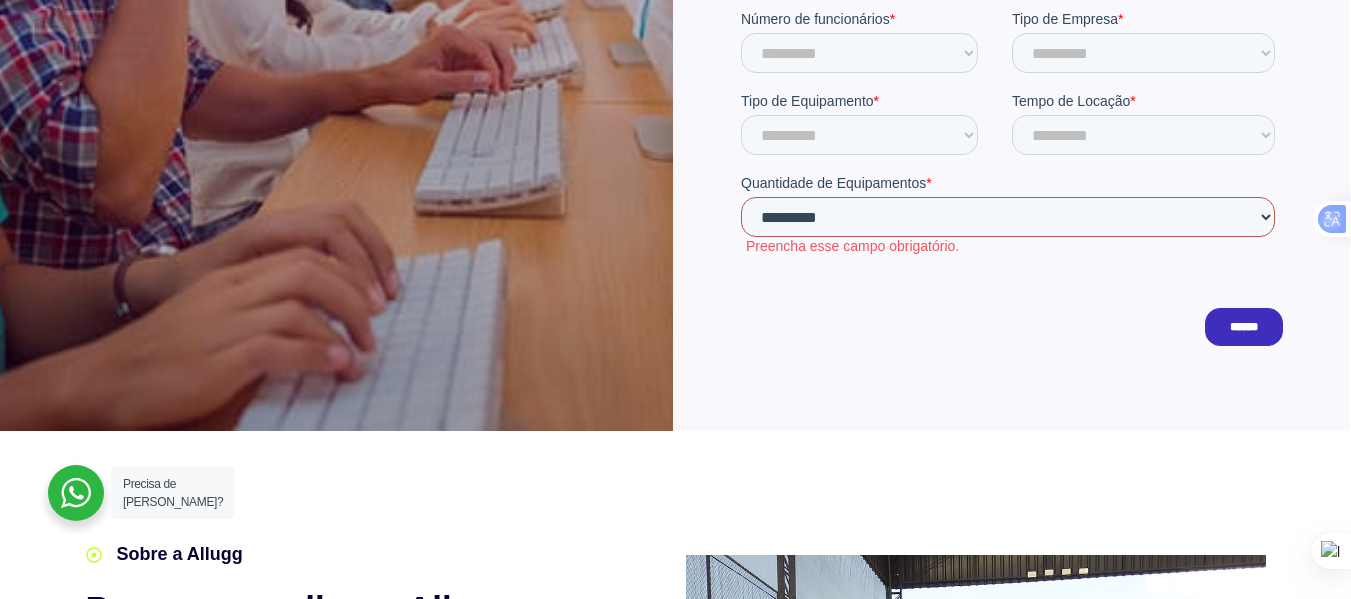 select on "***" 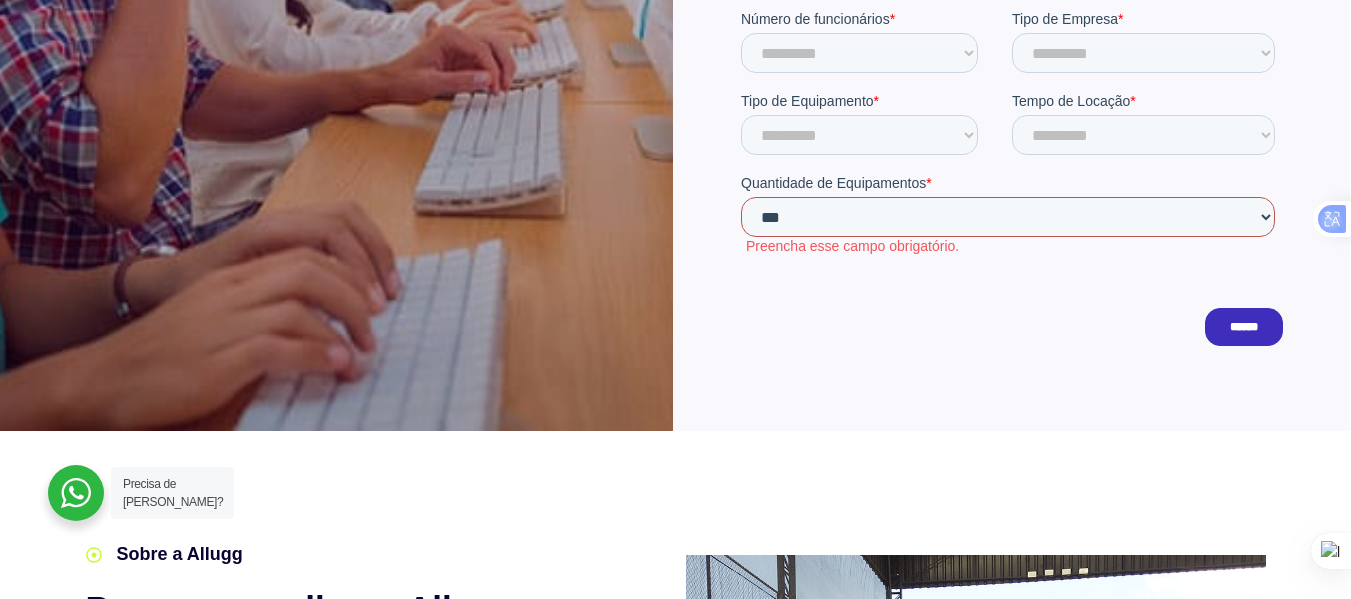 click on "**********" at bounding box center [1007, 218] 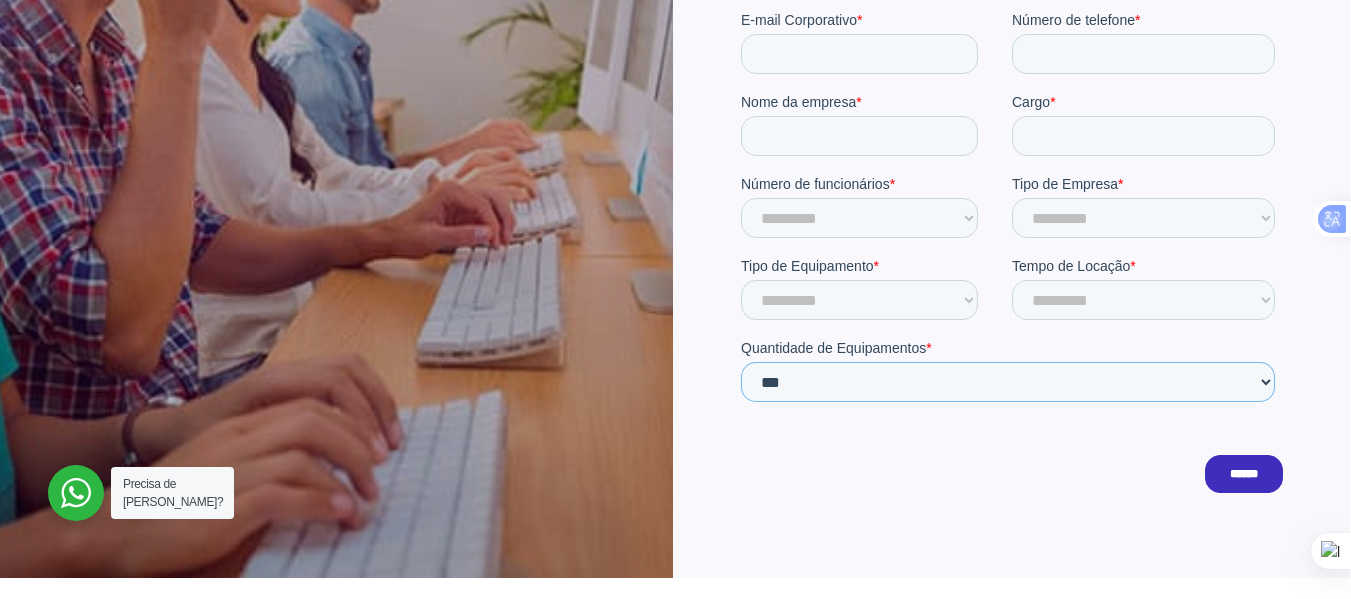 scroll, scrollTop: 600, scrollLeft: 0, axis: vertical 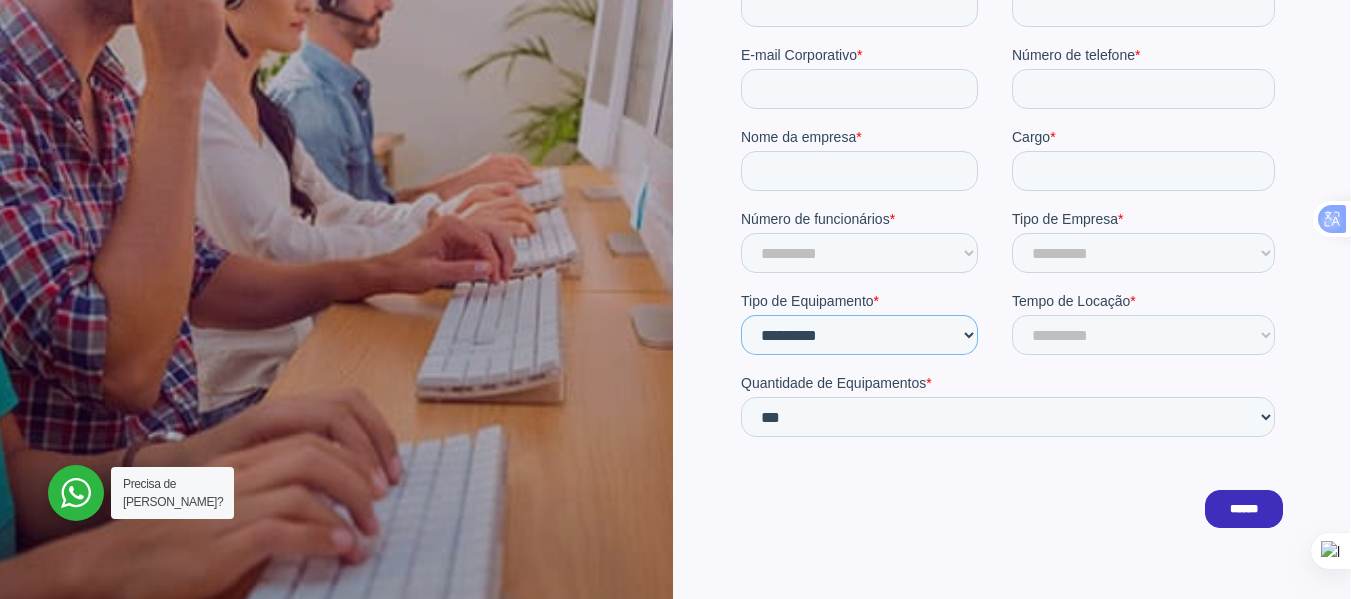 click on "********* ******** ******* ******* ****** ********" at bounding box center [858, 336] 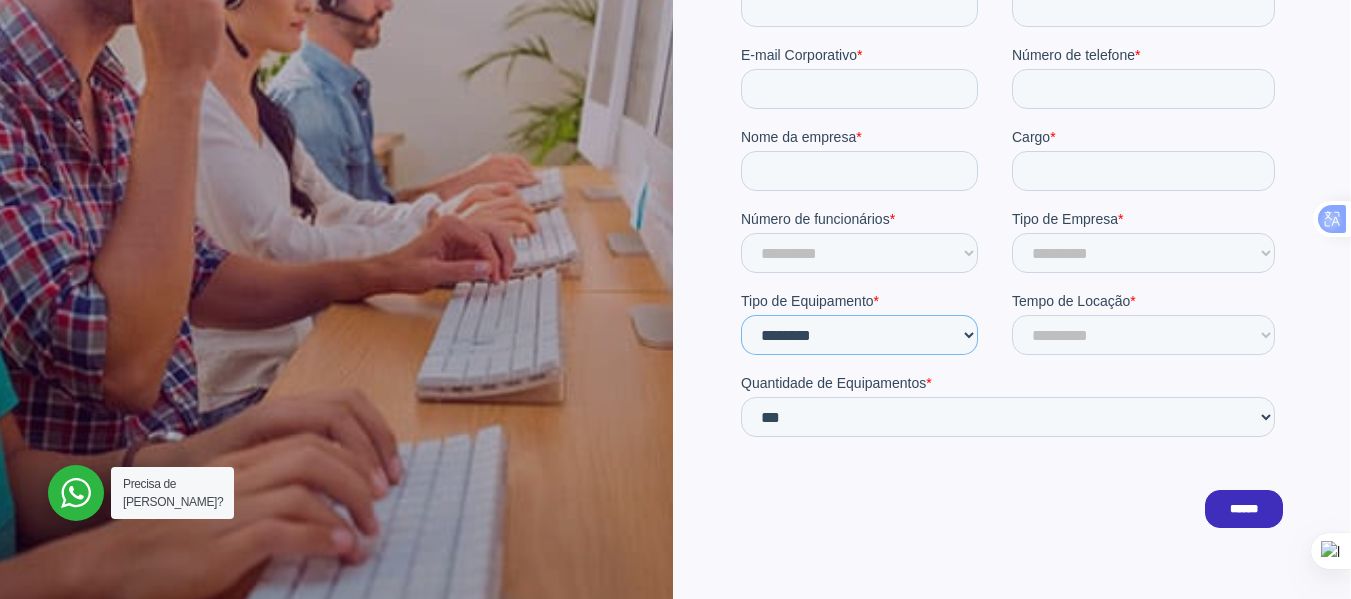 click on "********* ******** ******* ******* ****** ********" at bounding box center (858, 336) 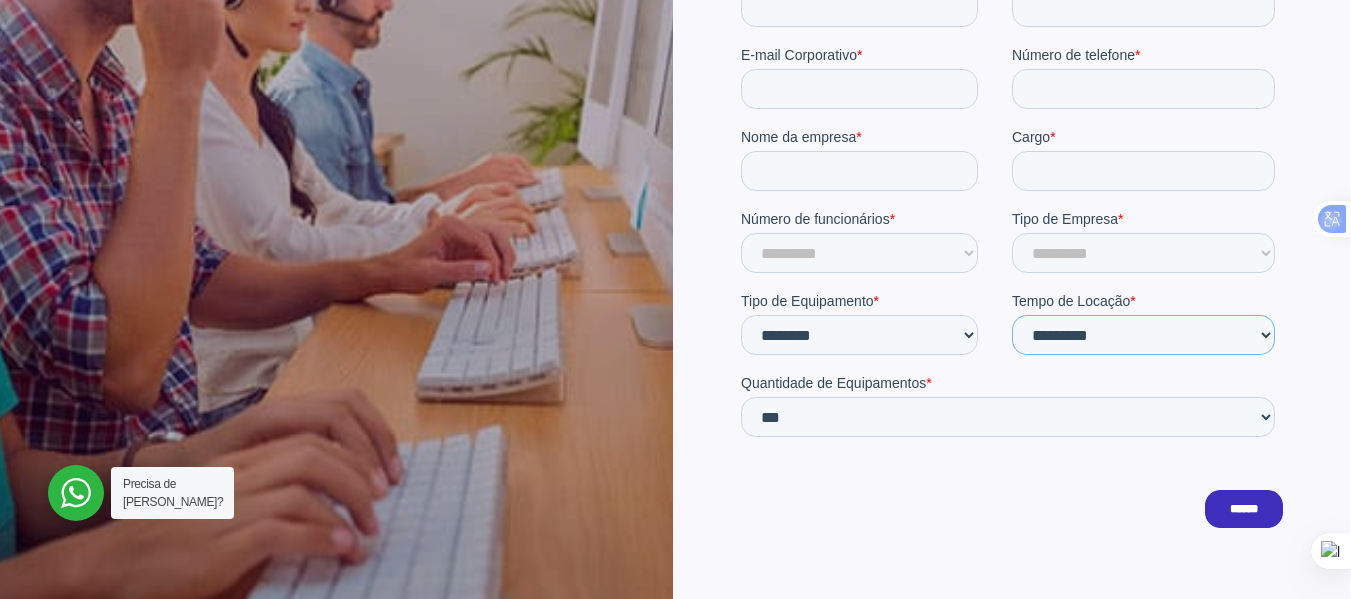 click on "**********" at bounding box center (1142, 336) 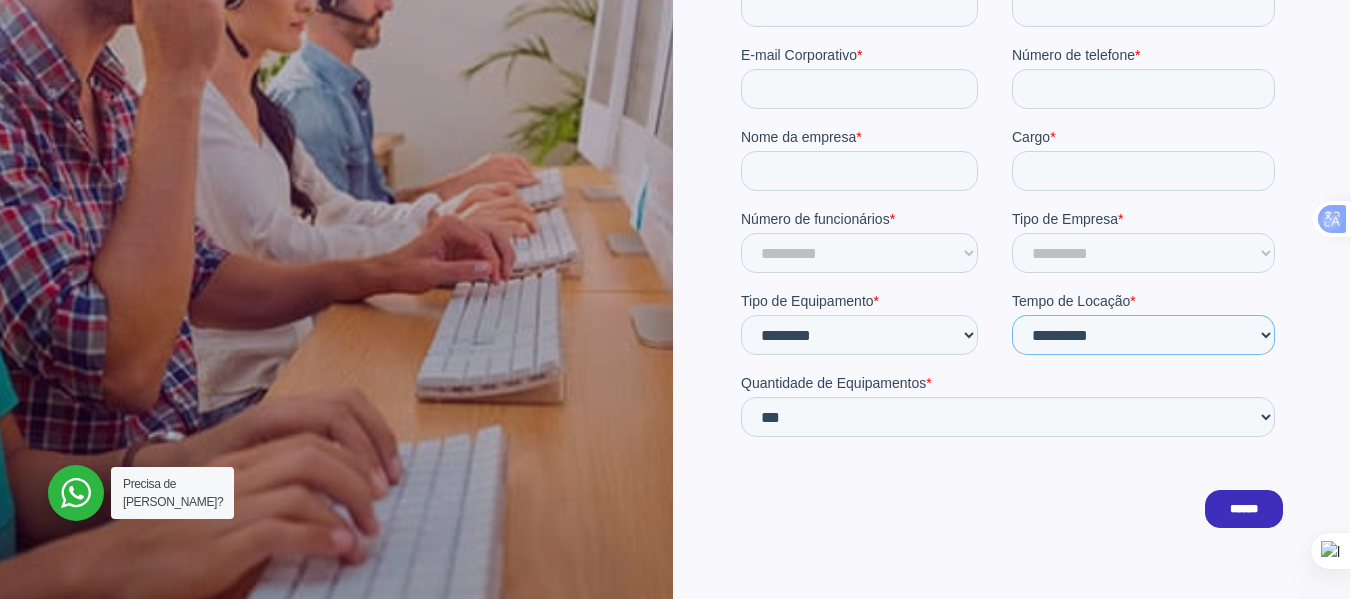 select on "**" 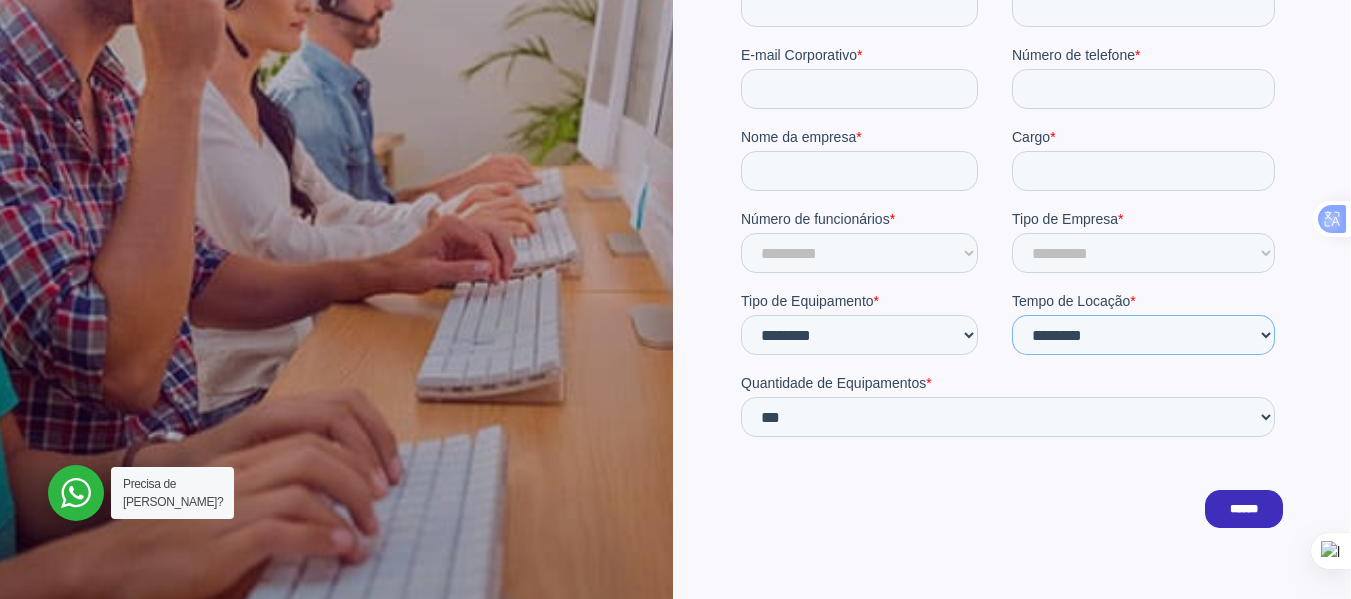 click on "**********" at bounding box center [1142, 336] 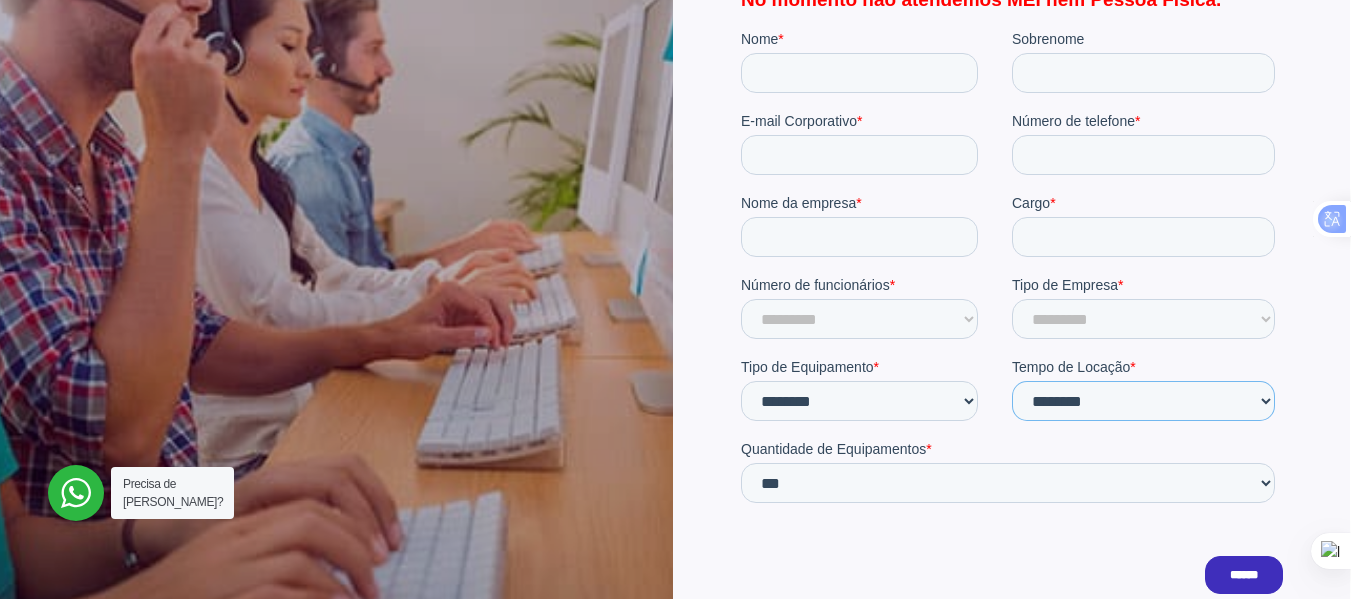scroll, scrollTop: 500, scrollLeft: 0, axis: vertical 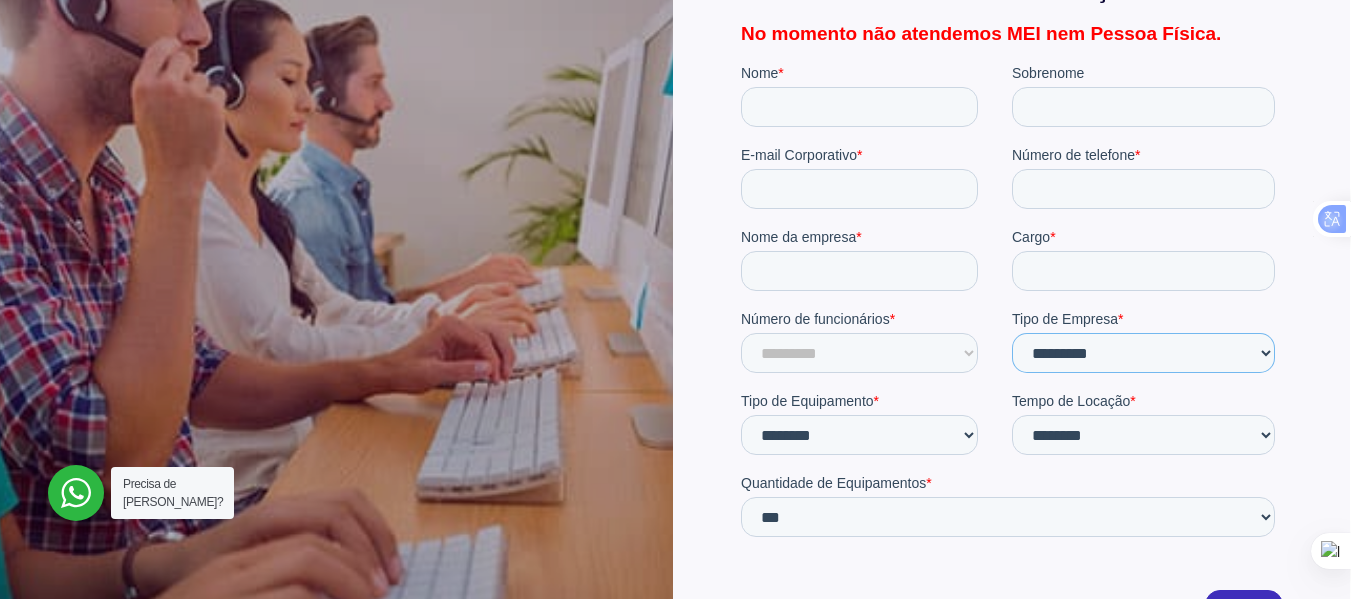 click on "**********" at bounding box center [1142, 353] 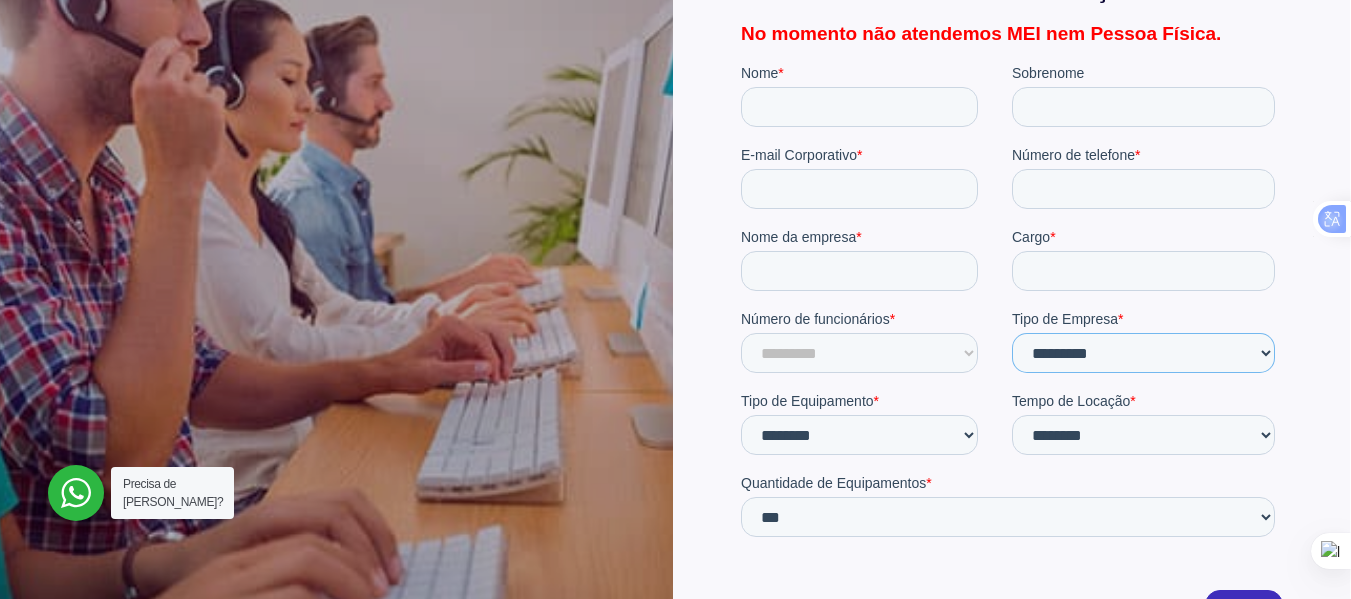 select on "**********" 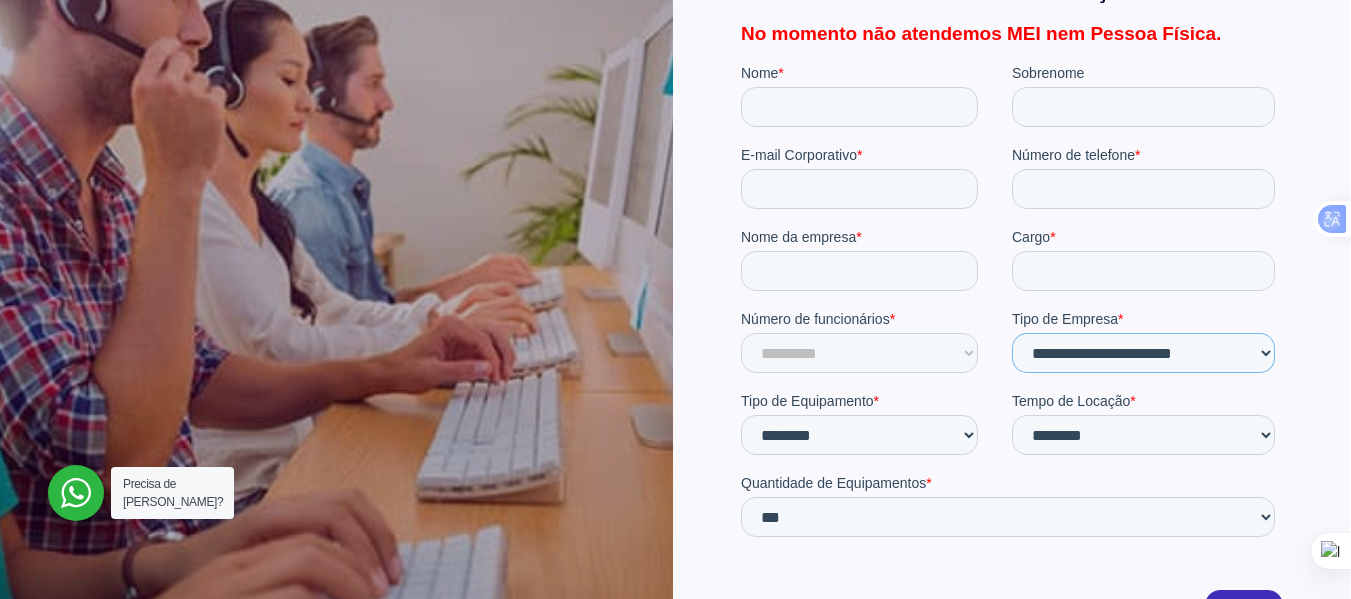 click on "**********" at bounding box center (1142, 353) 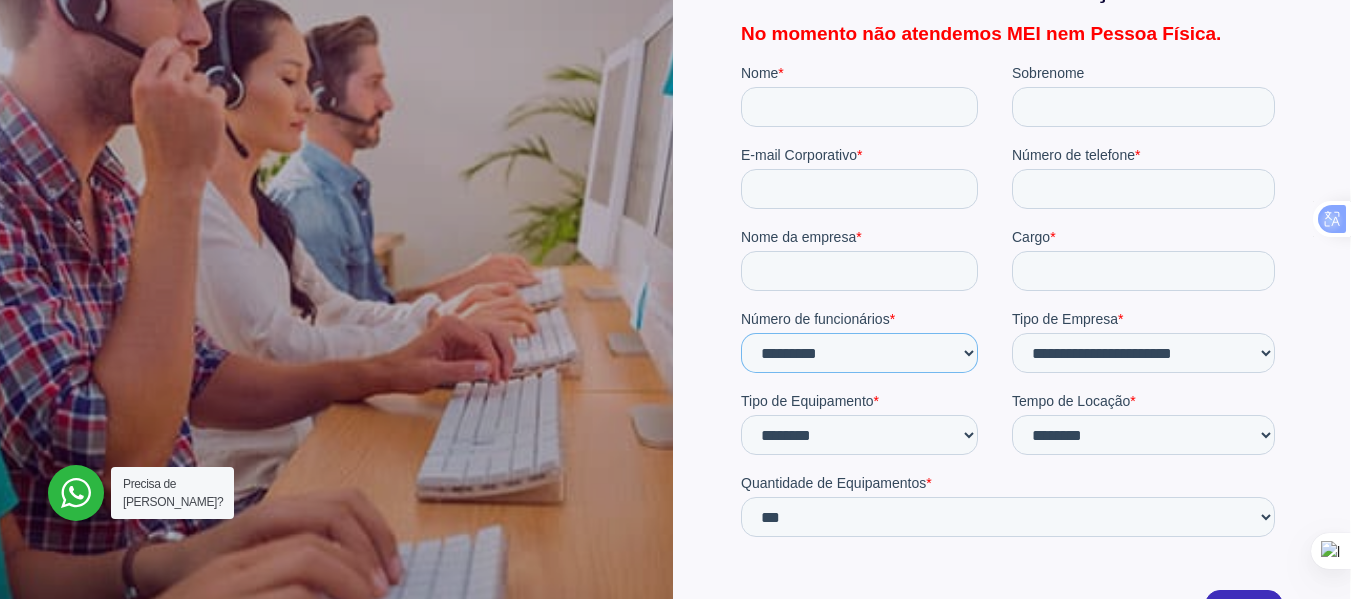 click on "**********" at bounding box center [858, 353] 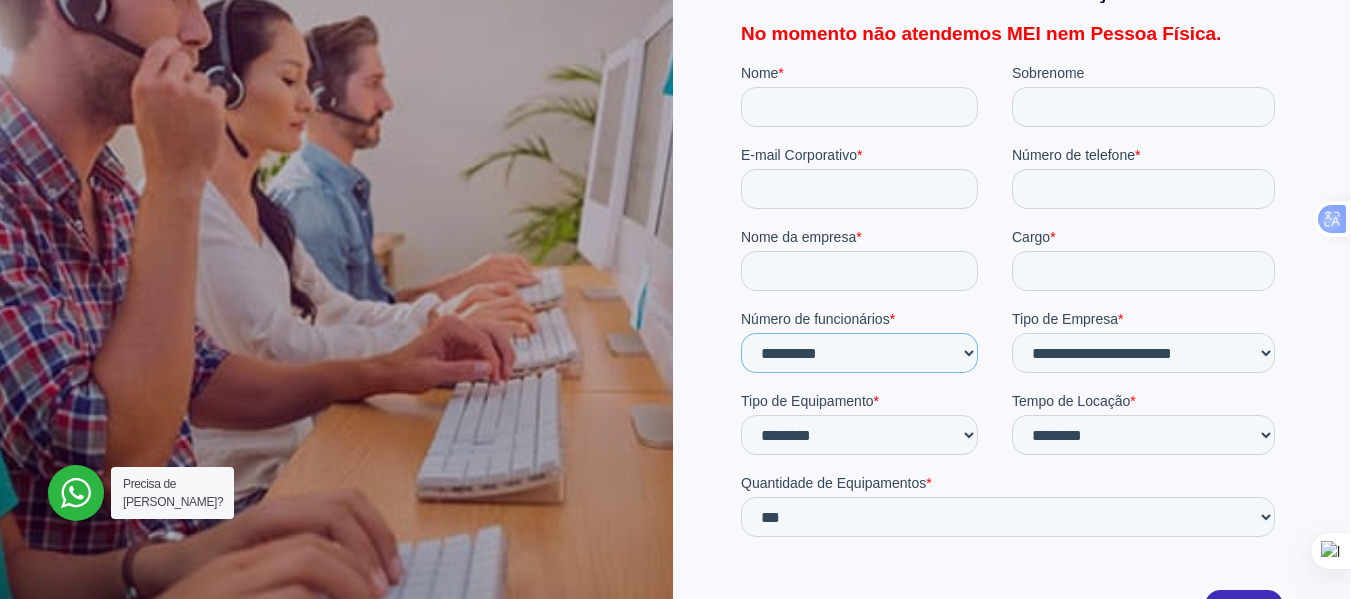 select on "*******" 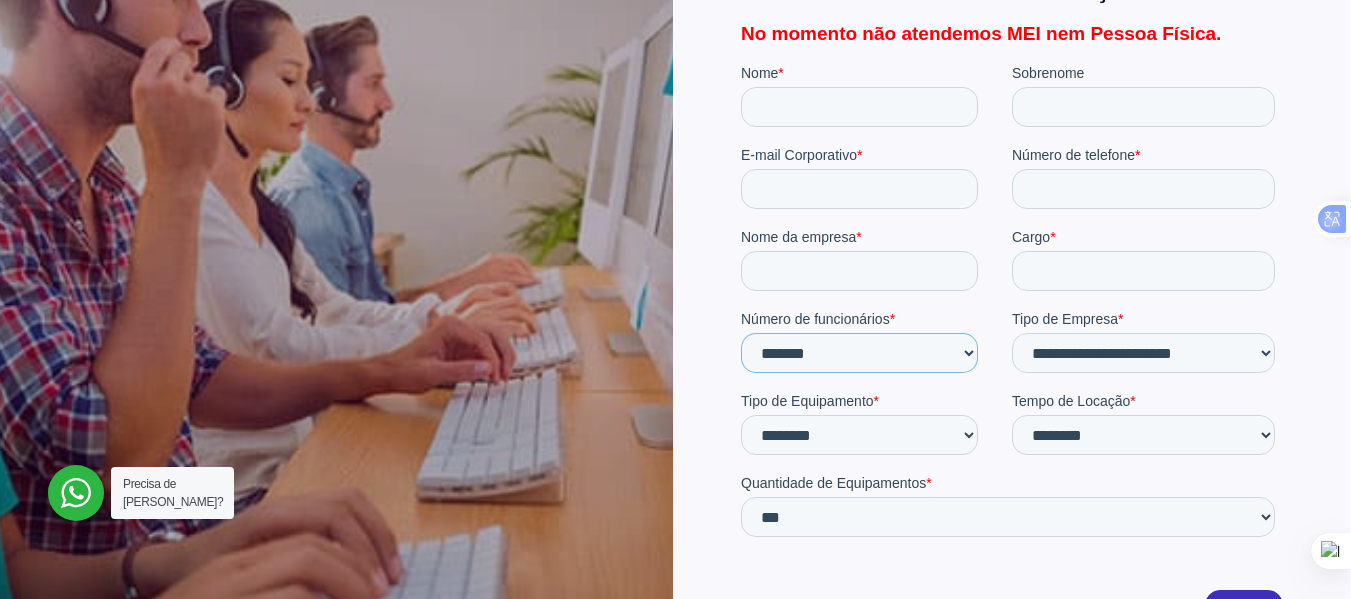 click on "**********" at bounding box center [858, 353] 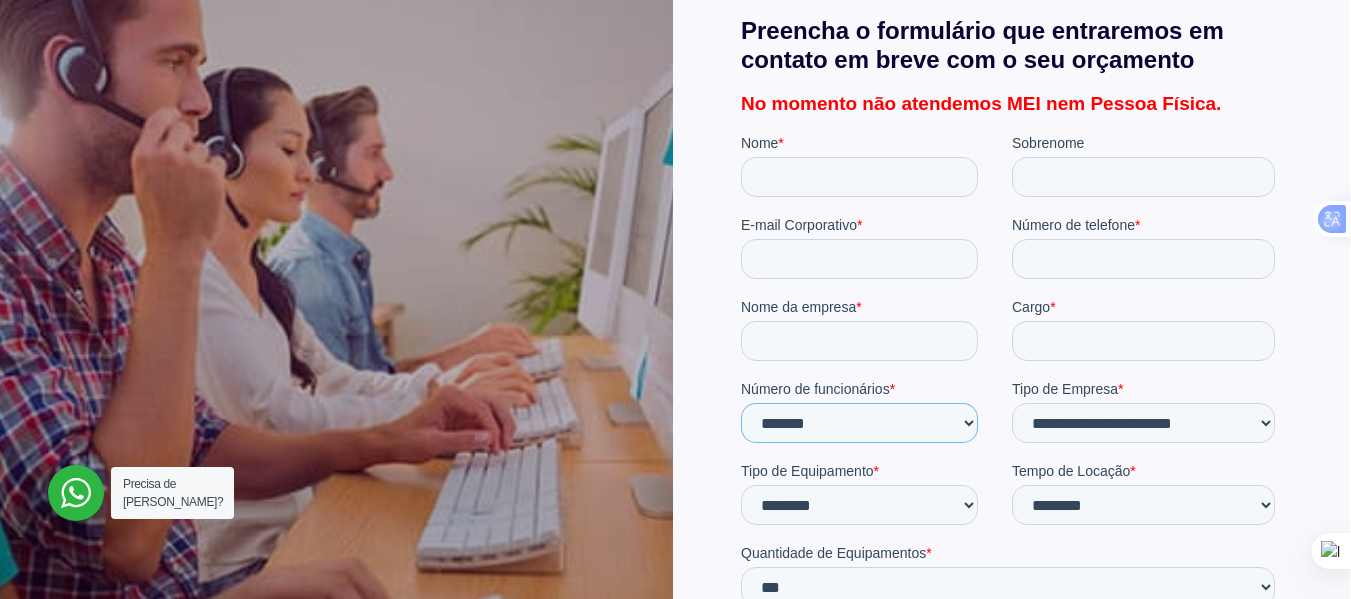 scroll, scrollTop: 400, scrollLeft: 0, axis: vertical 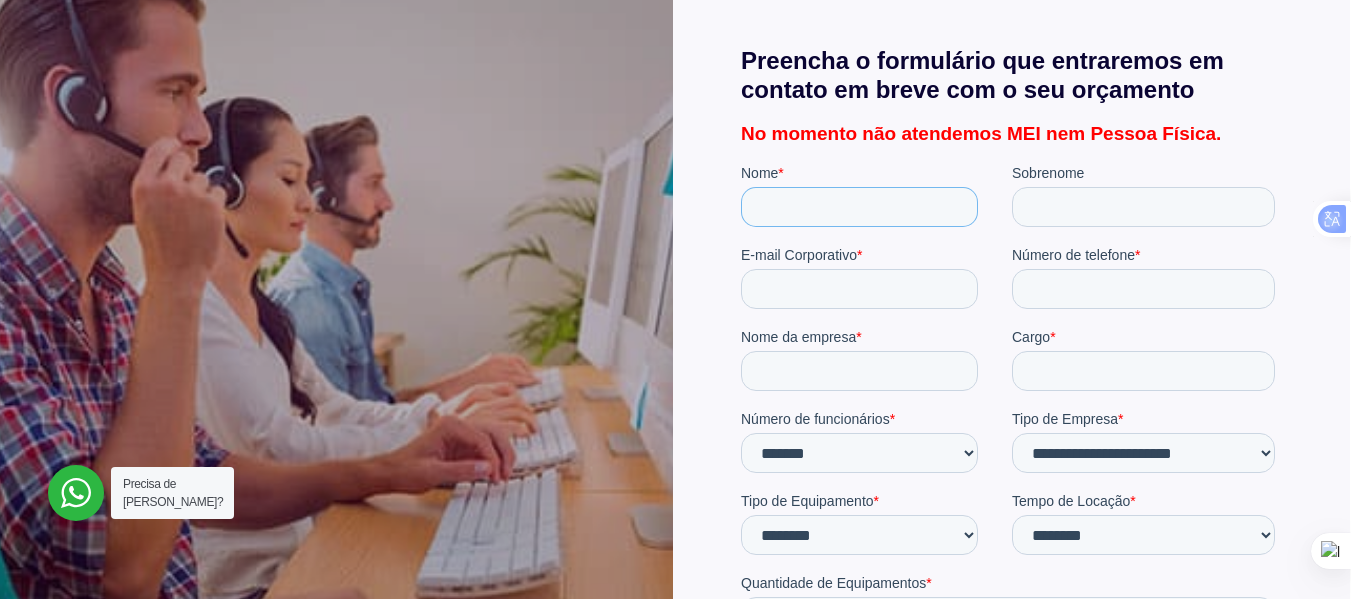click on "Nome *" at bounding box center [858, 207] 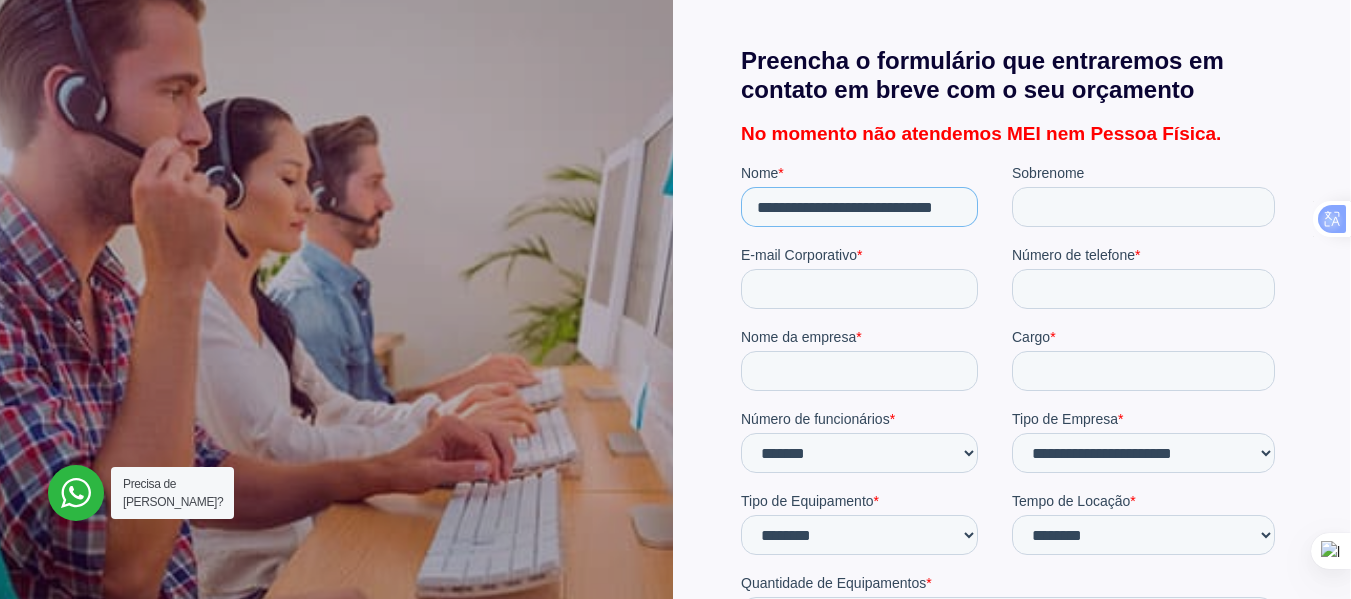 scroll, scrollTop: 0, scrollLeft: 7, axis: horizontal 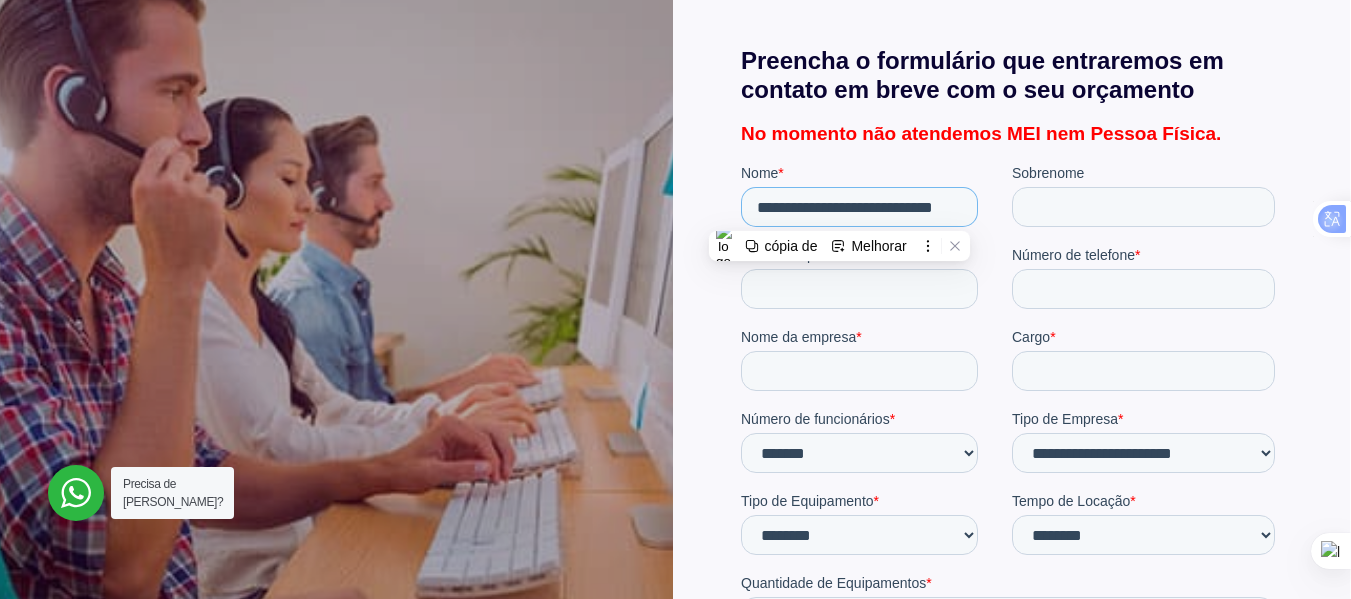 paste 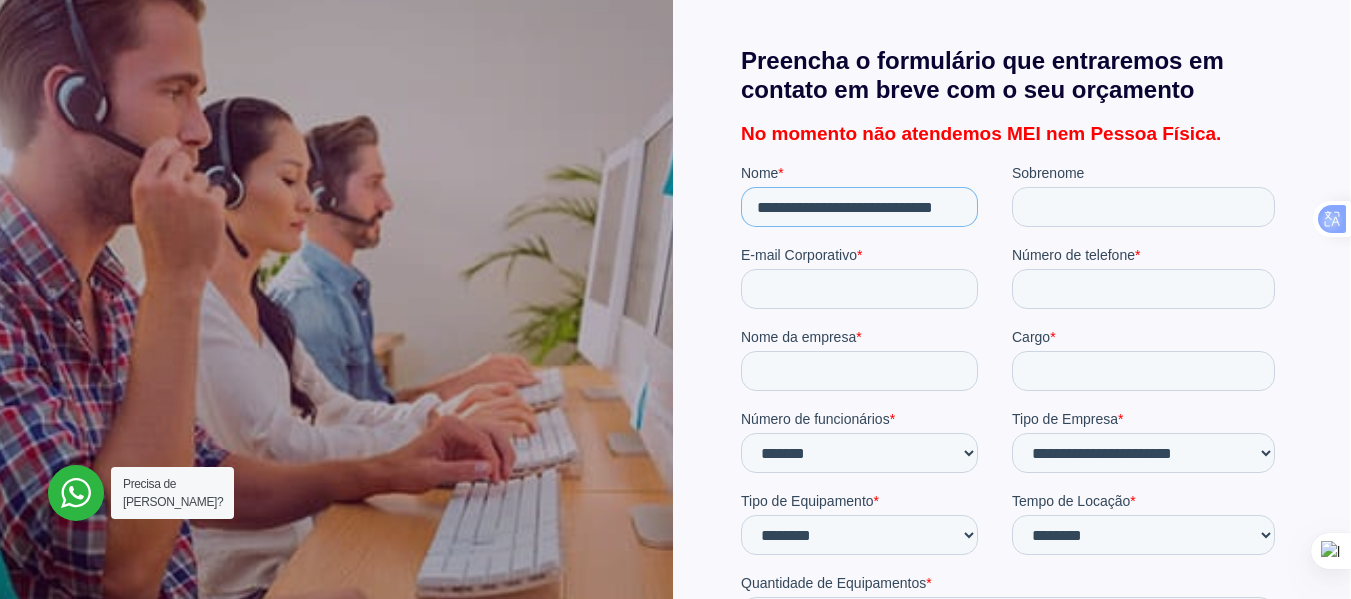 scroll, scrollTop: 0, scrollLeft: 22, axis: horizontal 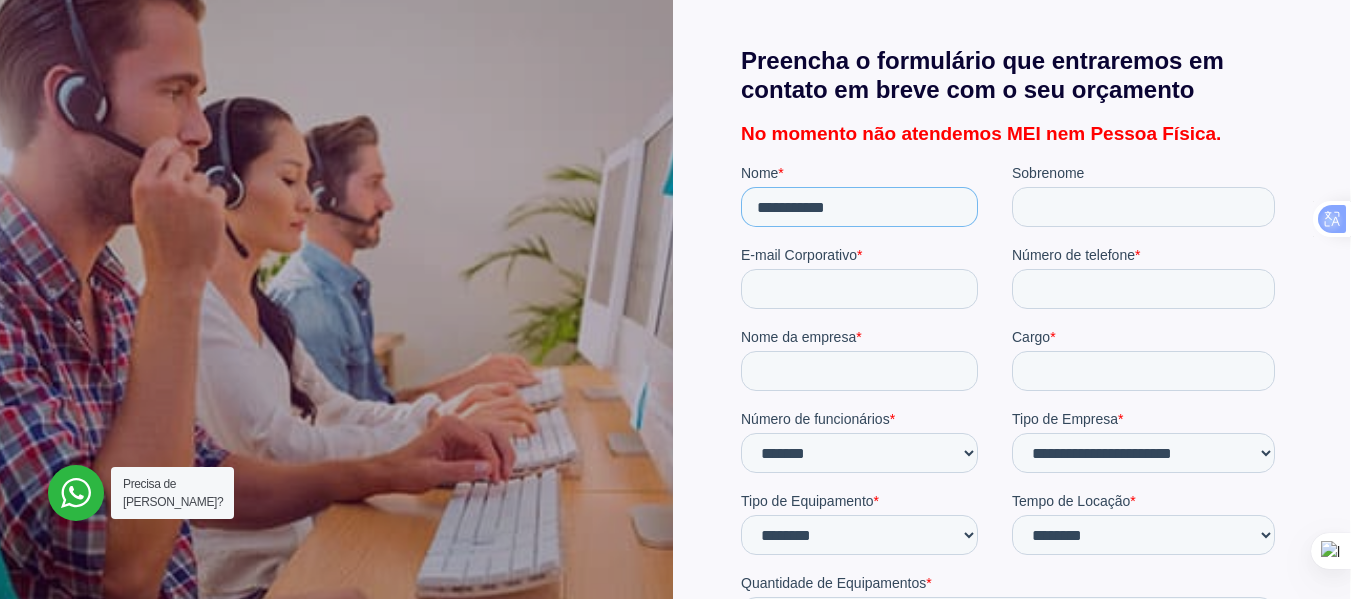 type on "**********" 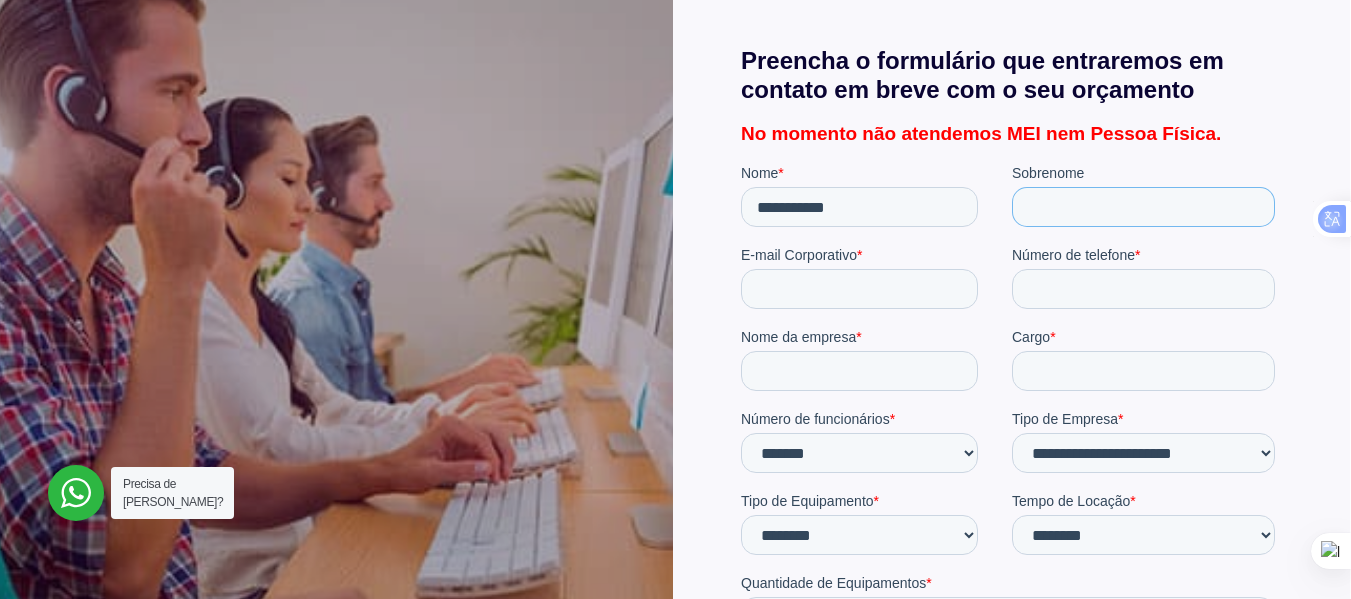 click on "Sobrenome" at bounding box center (1142, 207) 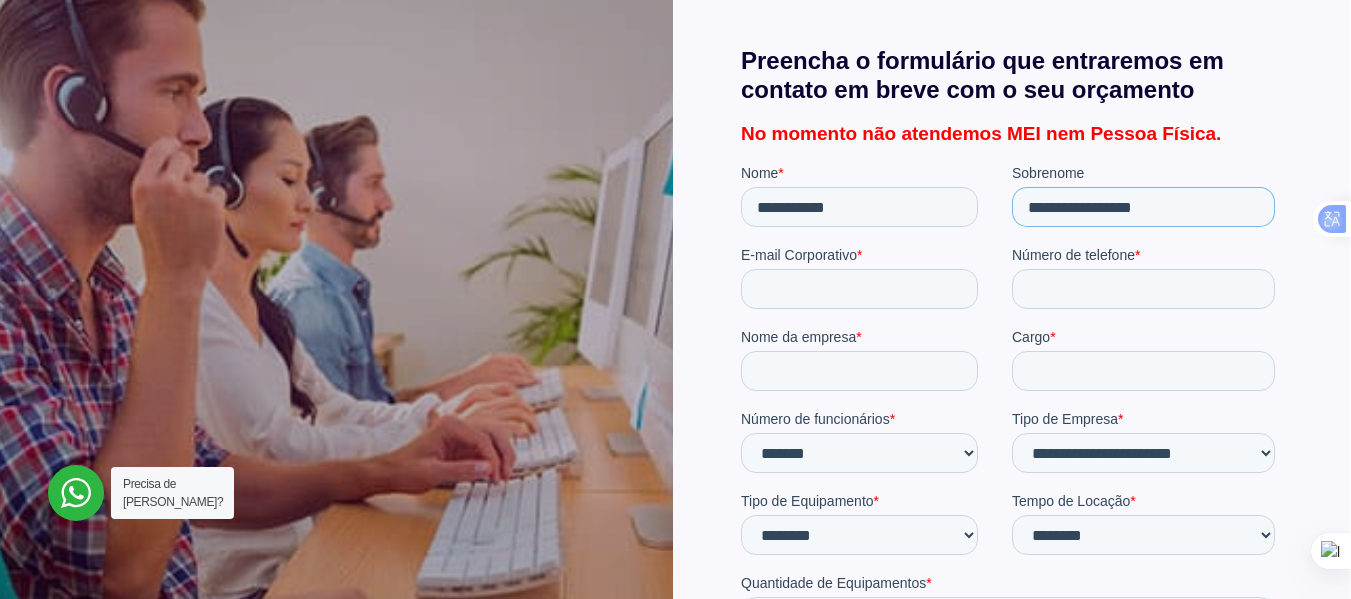 type on "**********" 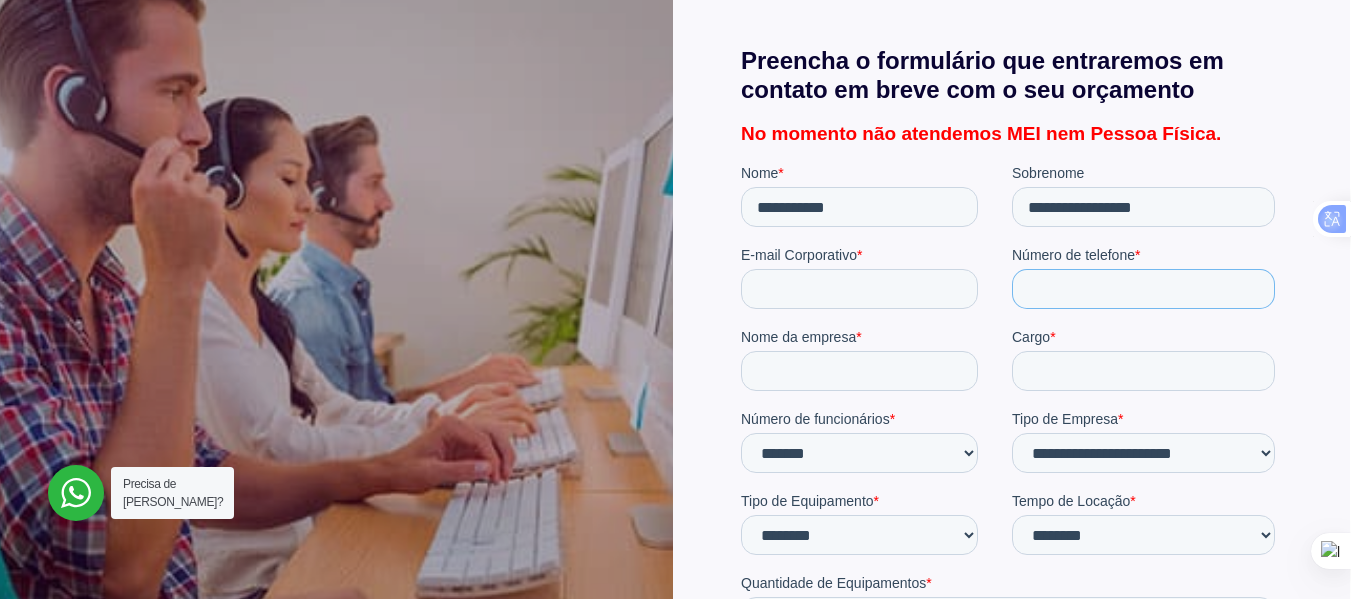 click on "Número de telefone *" at bounding box center [1142, 289] 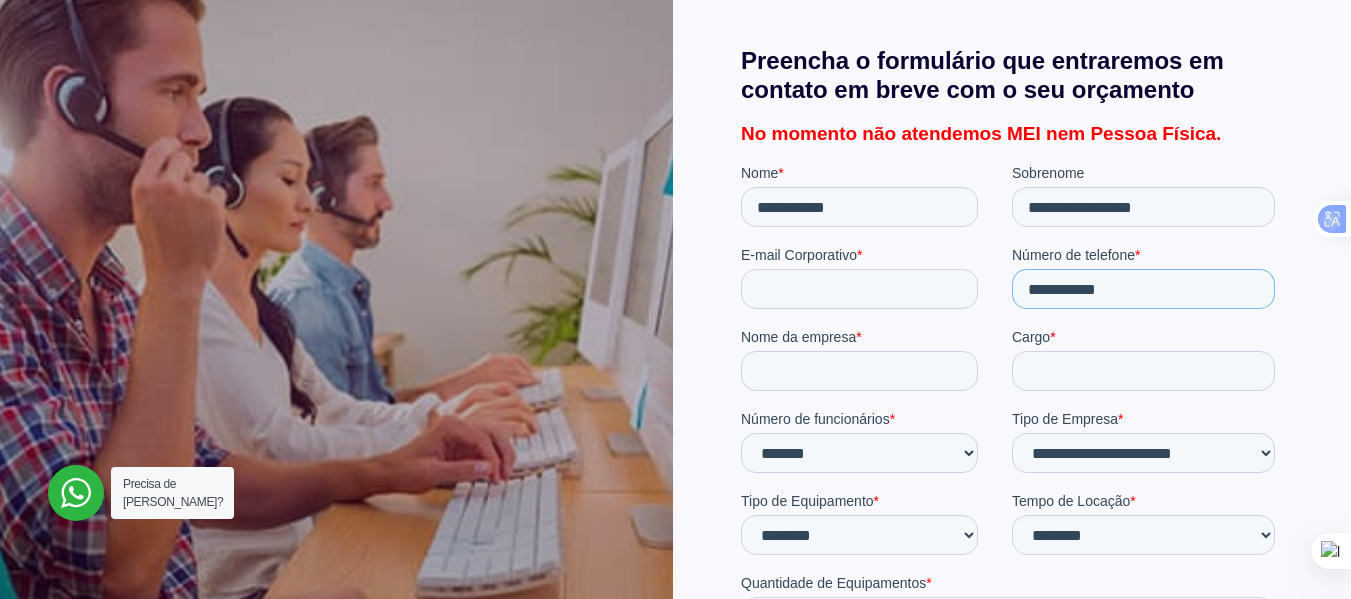 type on "**********" 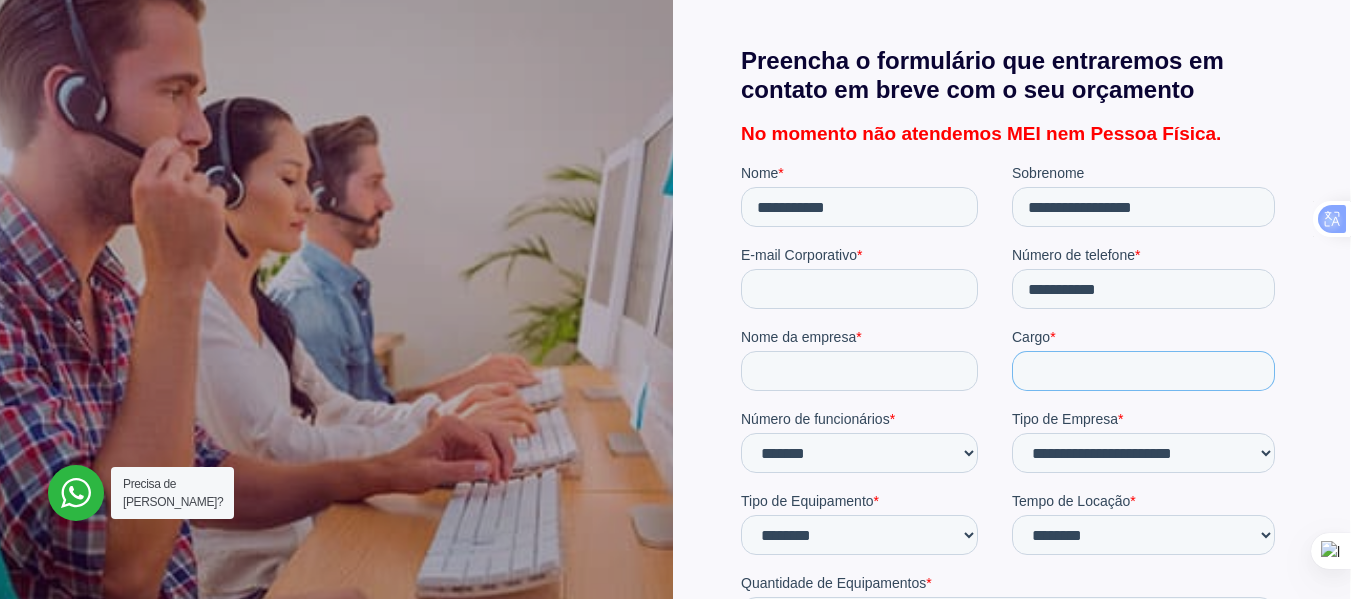 click on "Cargo *" at bounding box center [1142, 371] 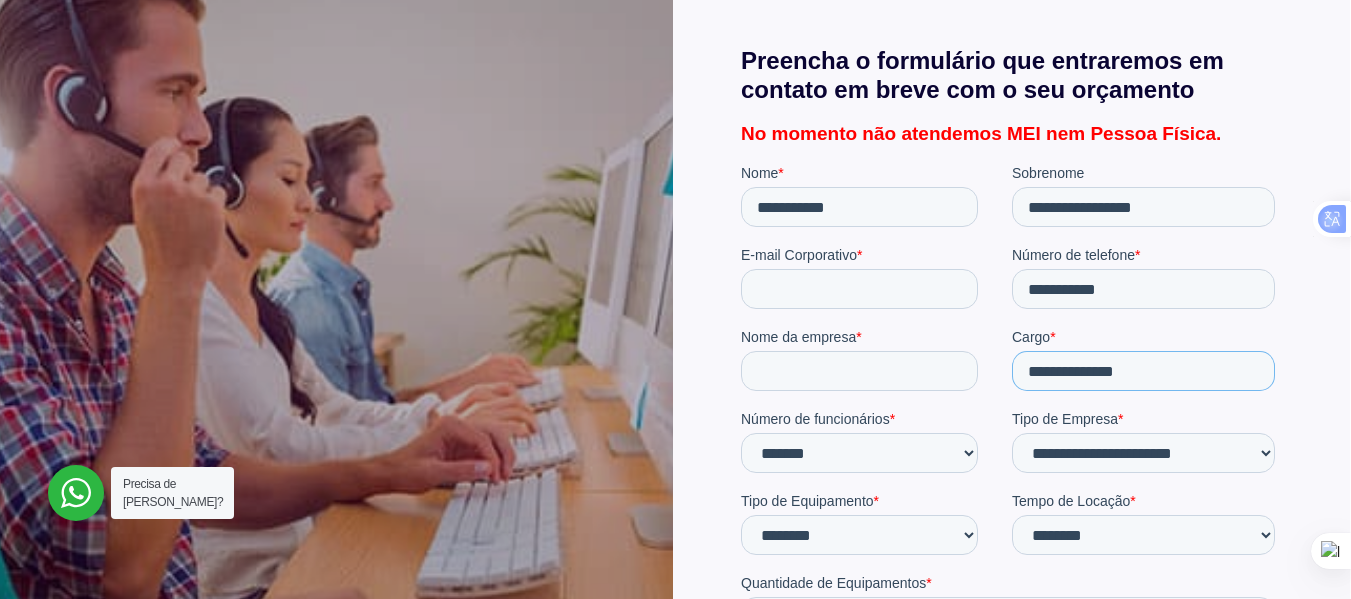 type on "**********" 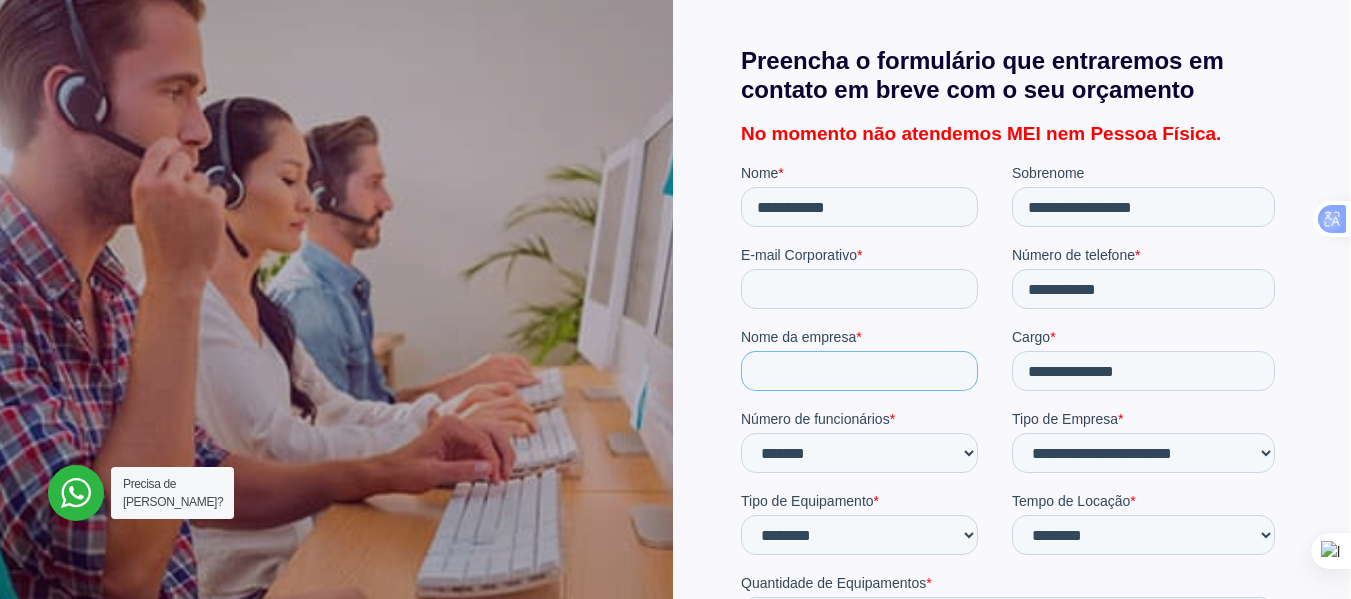 click on "Nome da empresa *" at bounding box center (858, 371) 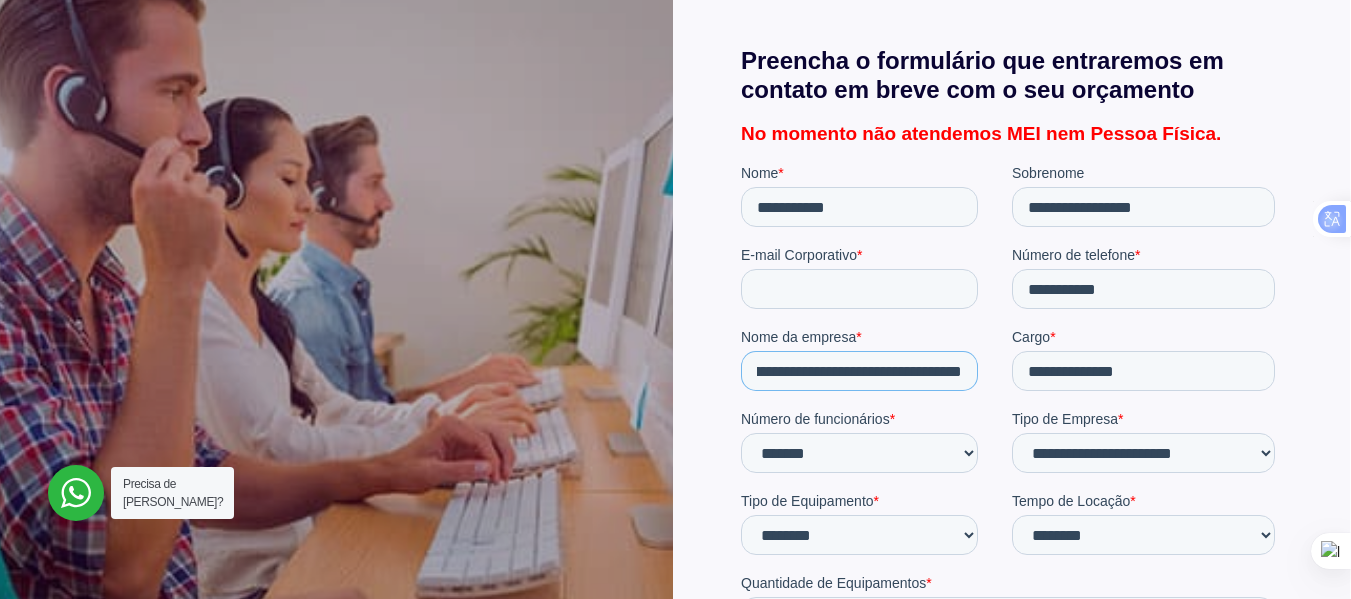 scroll, scrollTop: 0, scrollLeft: 67, axis: horizontal 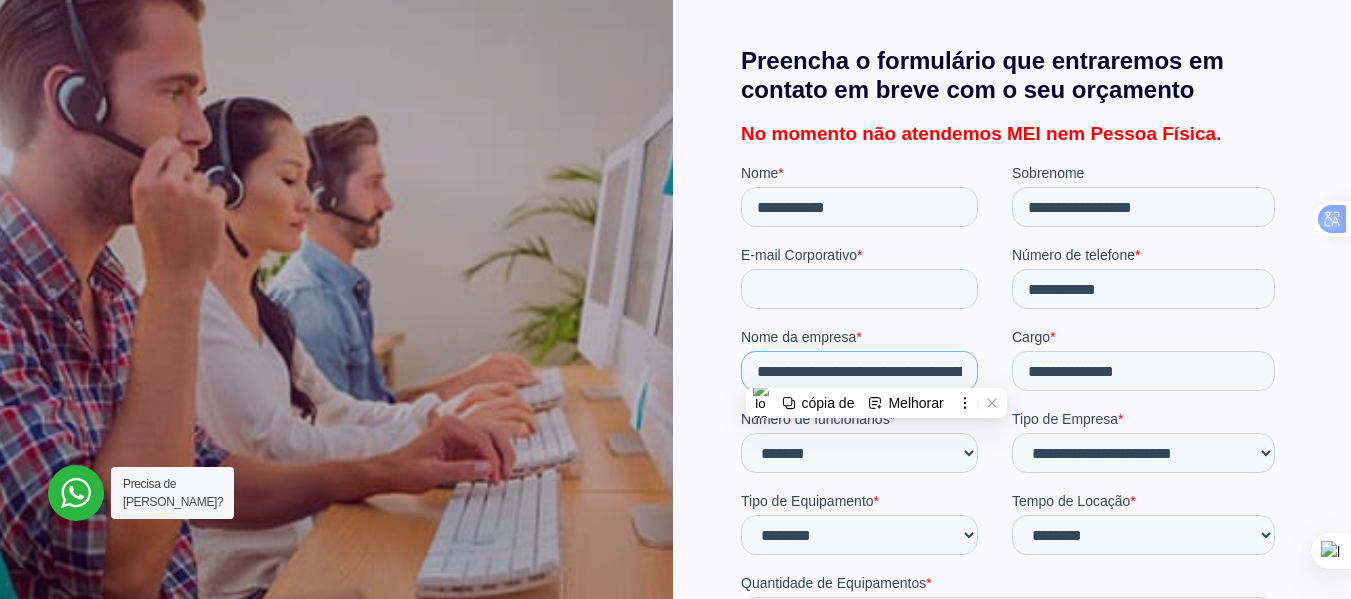 paste on "*" 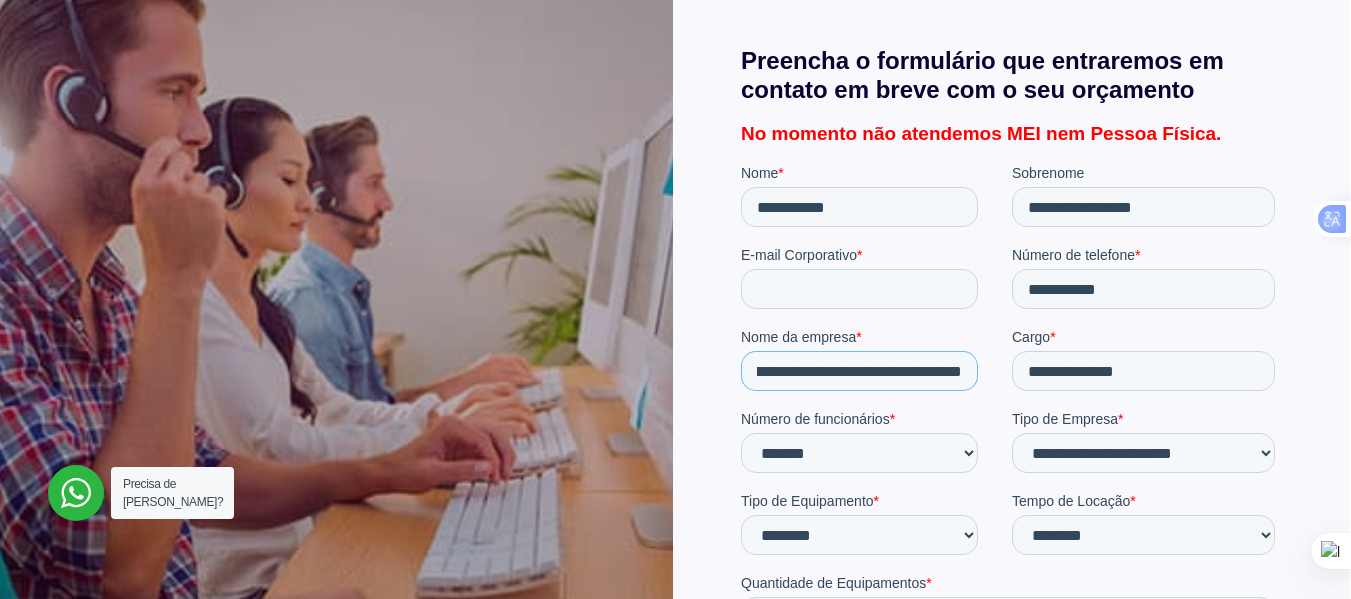 type on "**********" 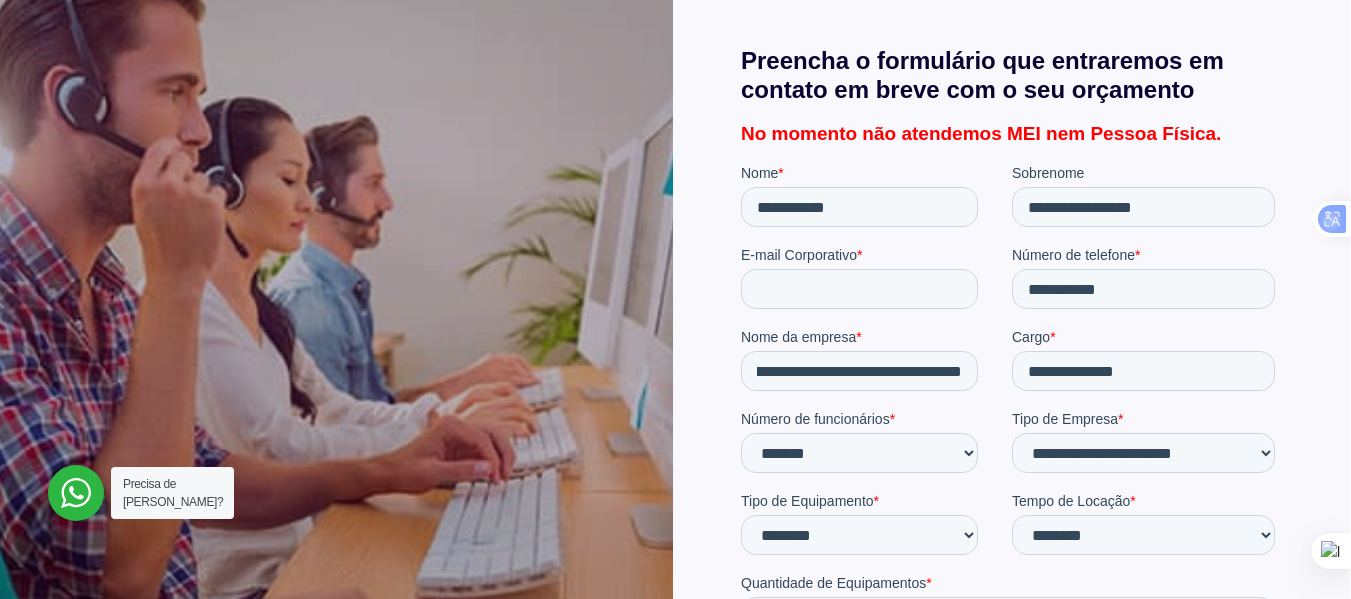 scroll, scrollTop: 0, scrollLeft: 0, axis: both 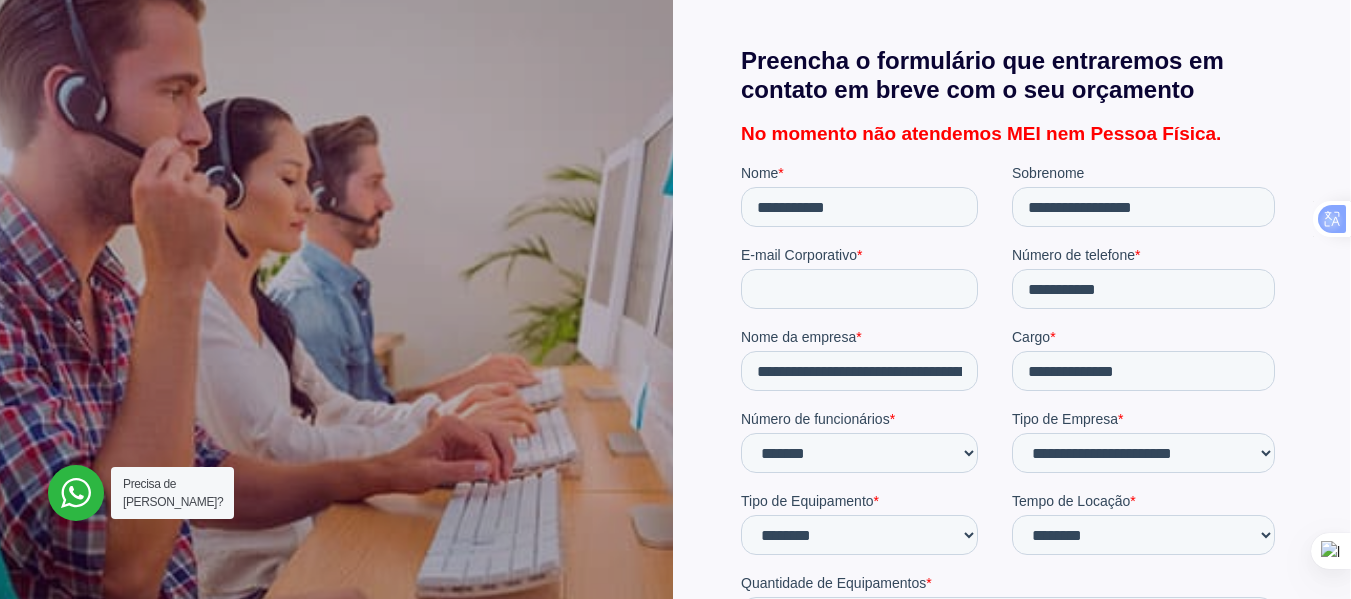 click on "Nome da empresa *" at bounding box center (875, 337) 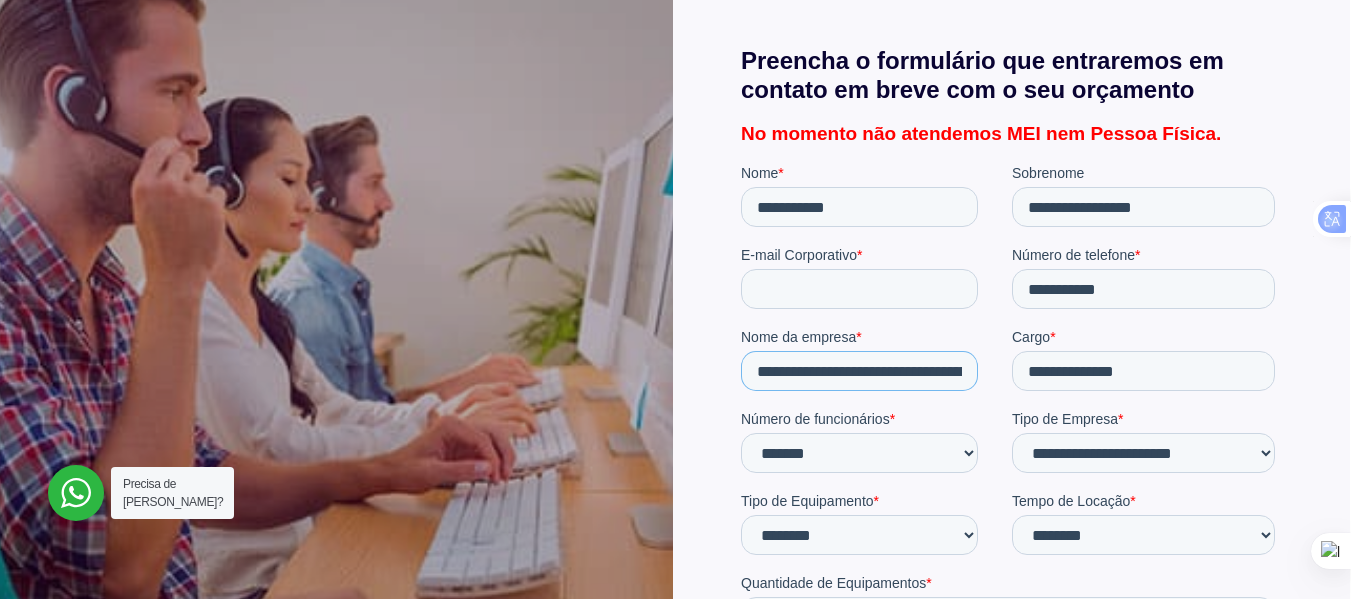 click on "**********" at bounding box center (858, 371) 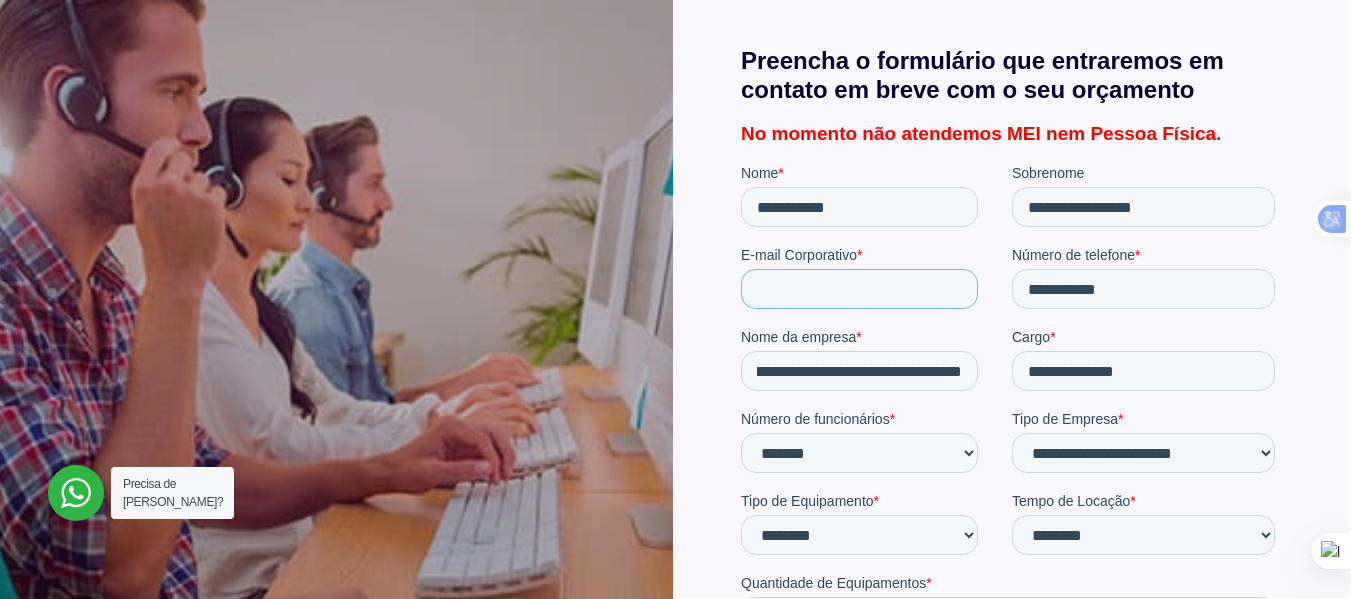 click on "E-mail Corporativo *" at bounding box center (858, 289) 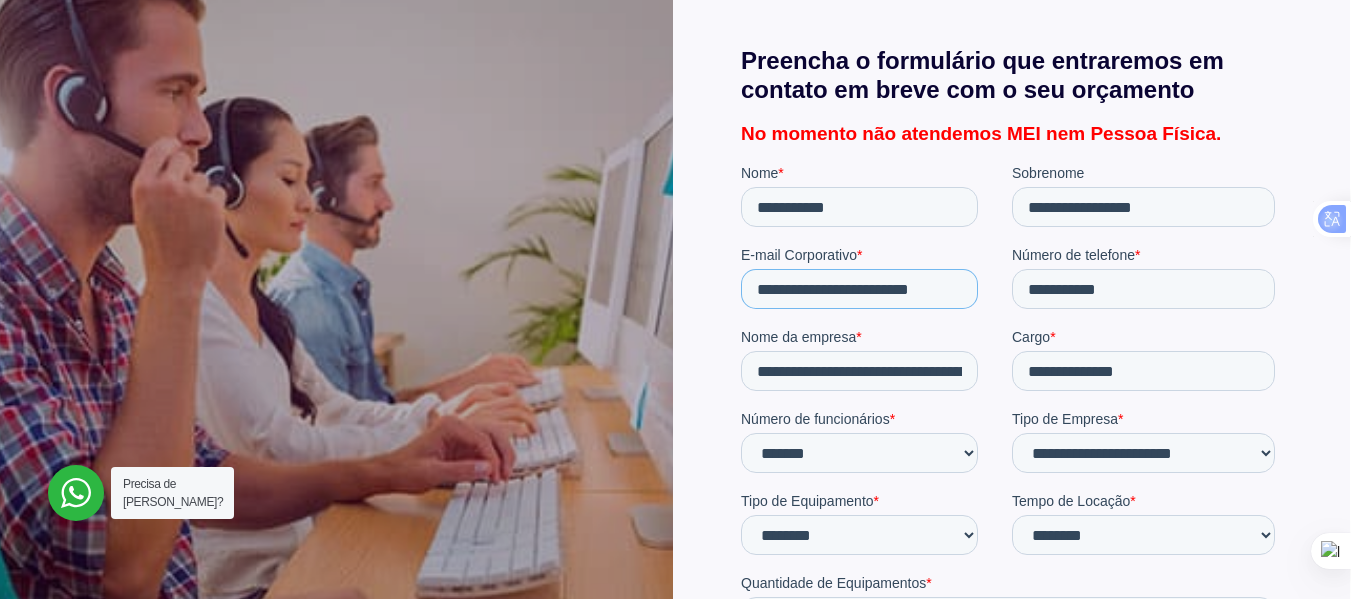 type on "**********" 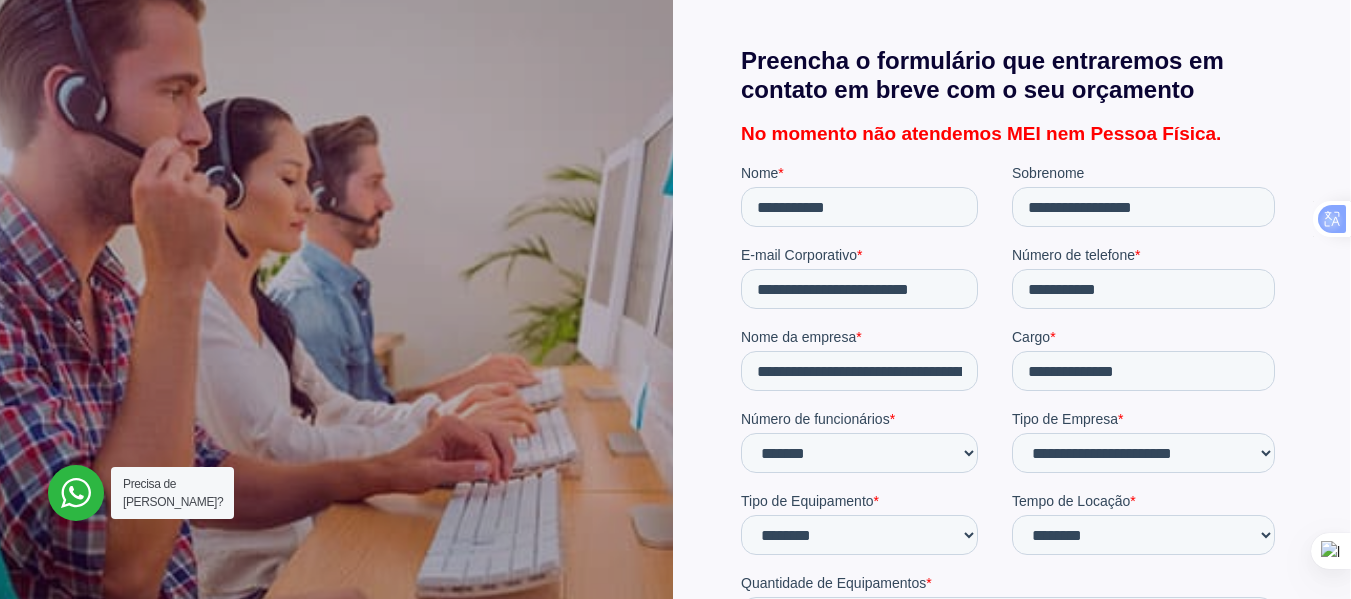 click on "E-mail Corporativo *" at bounding box center (875, 255) 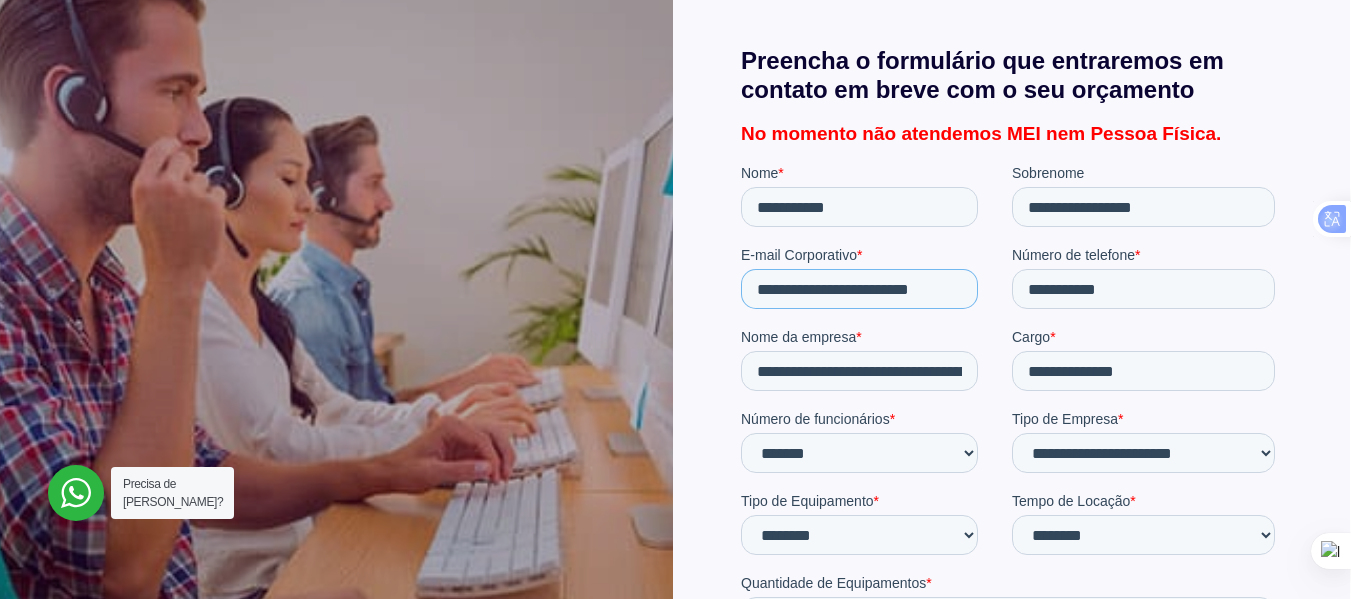 click on "**********" at bounding box center (858, 289) 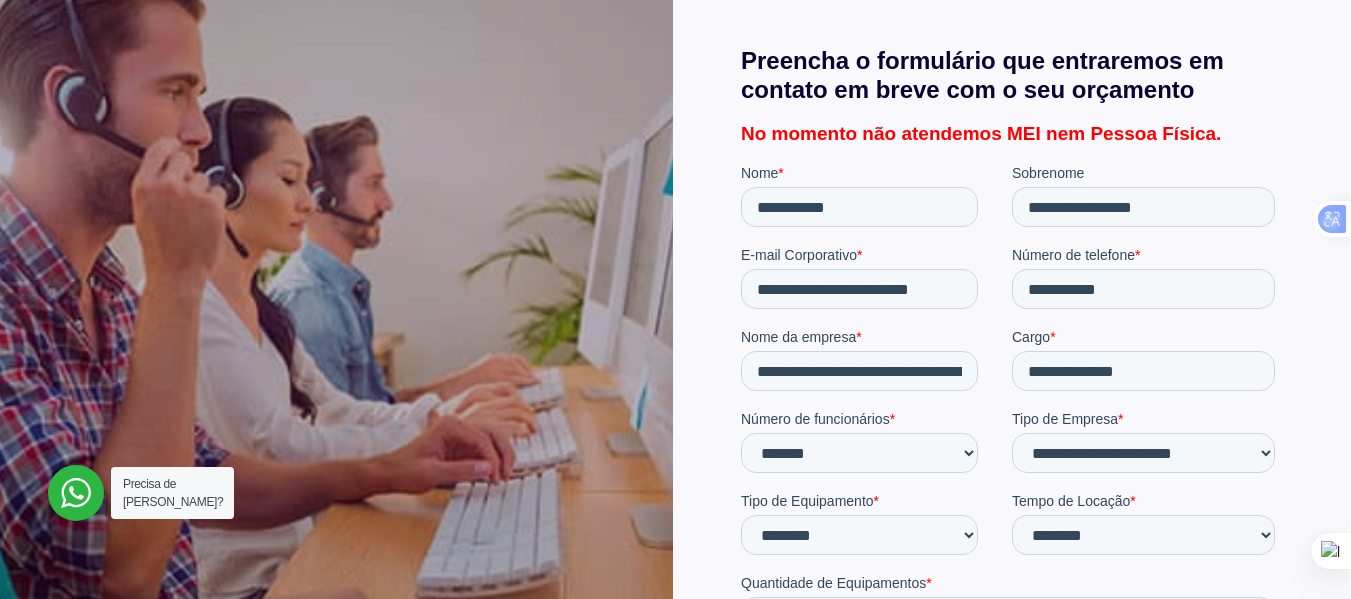 click on "**********" at bounding box center (871, 289) 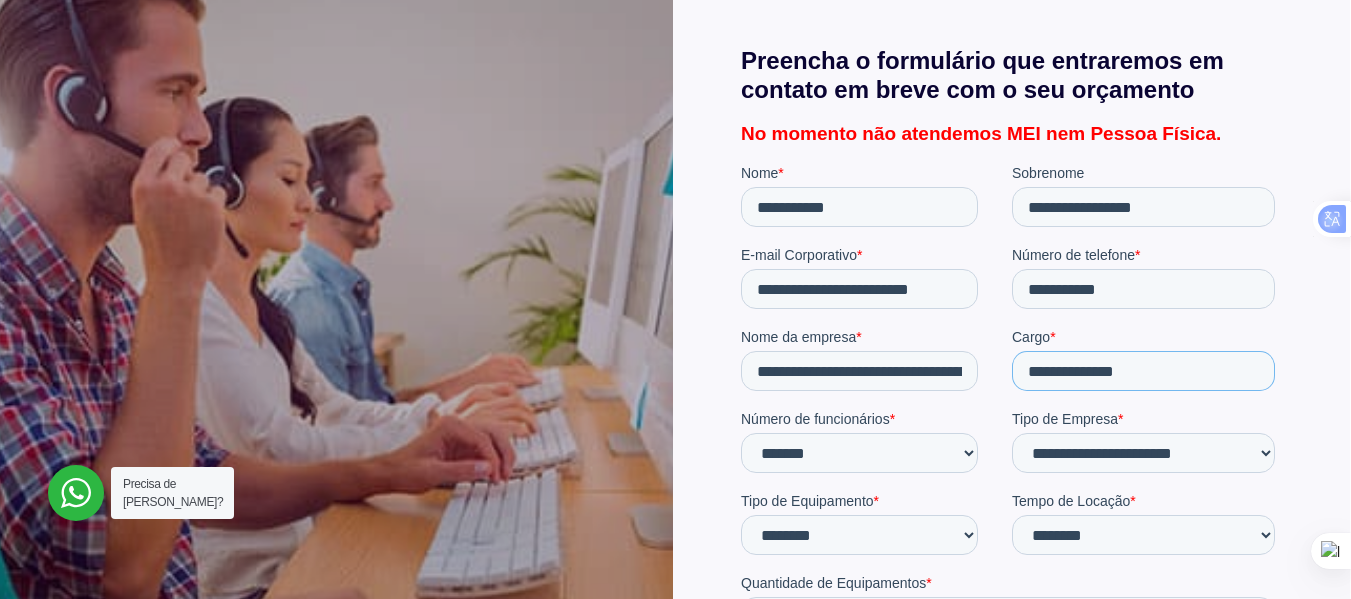drag, startPoint x: 1097, startPoint y: 368, endPoint x: 999, endPoint y: 365, distance: 98.045906 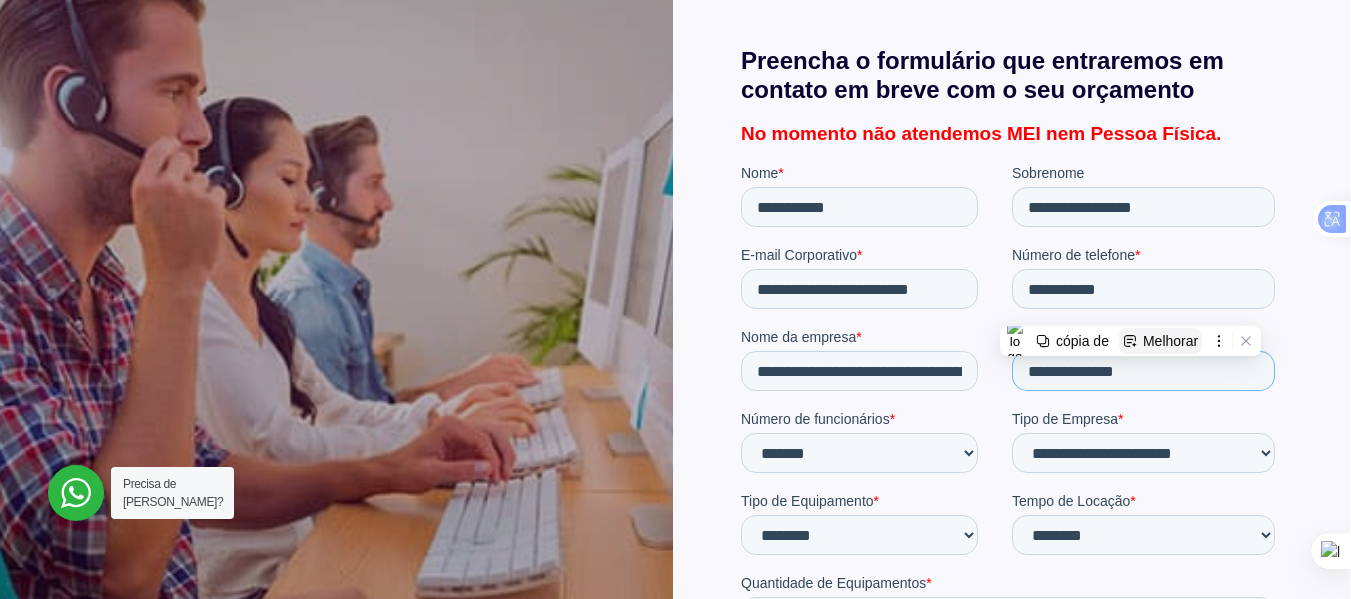 paste on "**********" 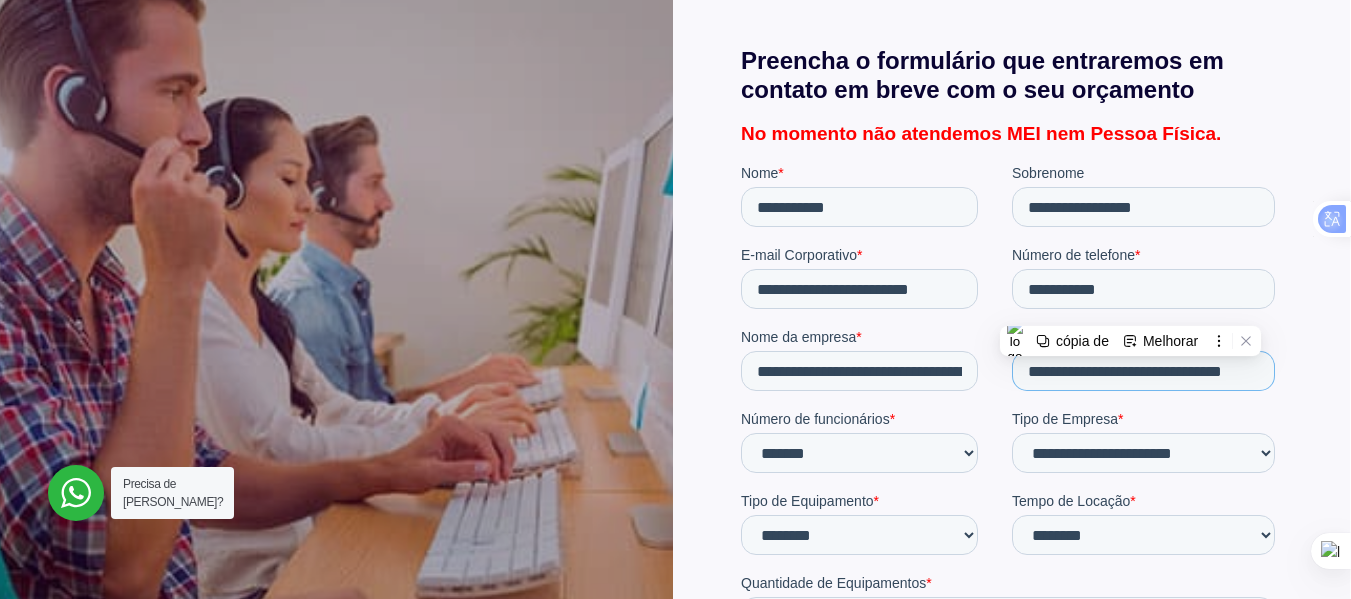 scroll, scrollTop: 0, scrollLeft: 15, axis: horizontal 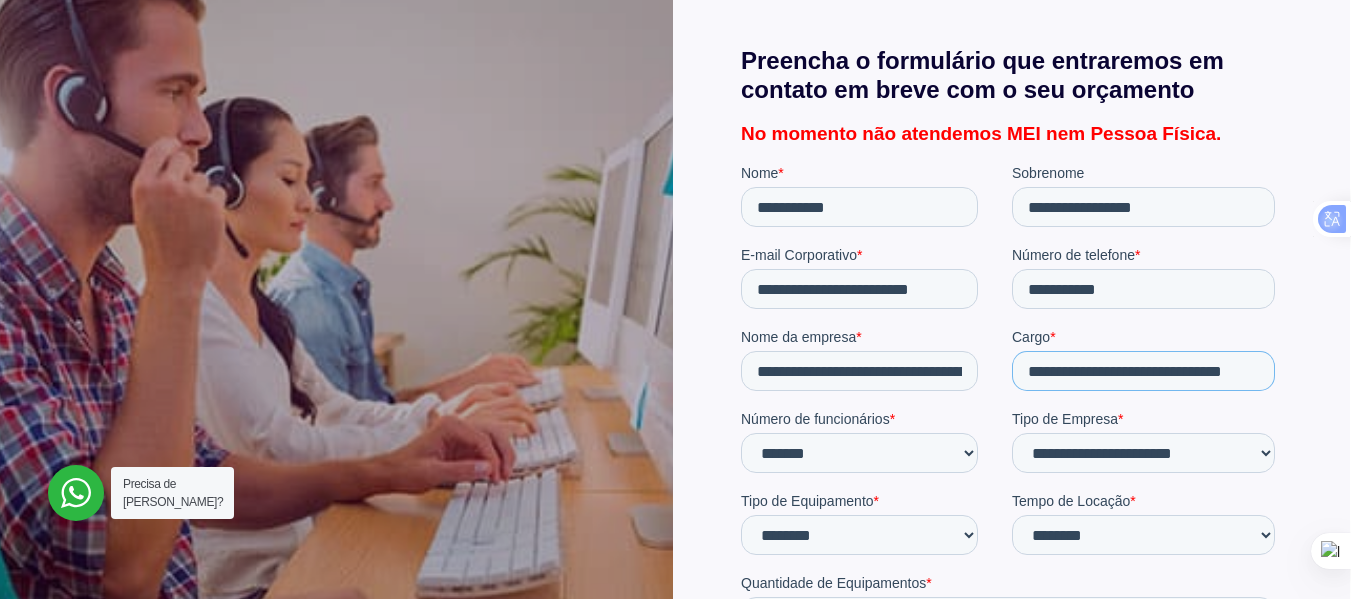 type on "**********" 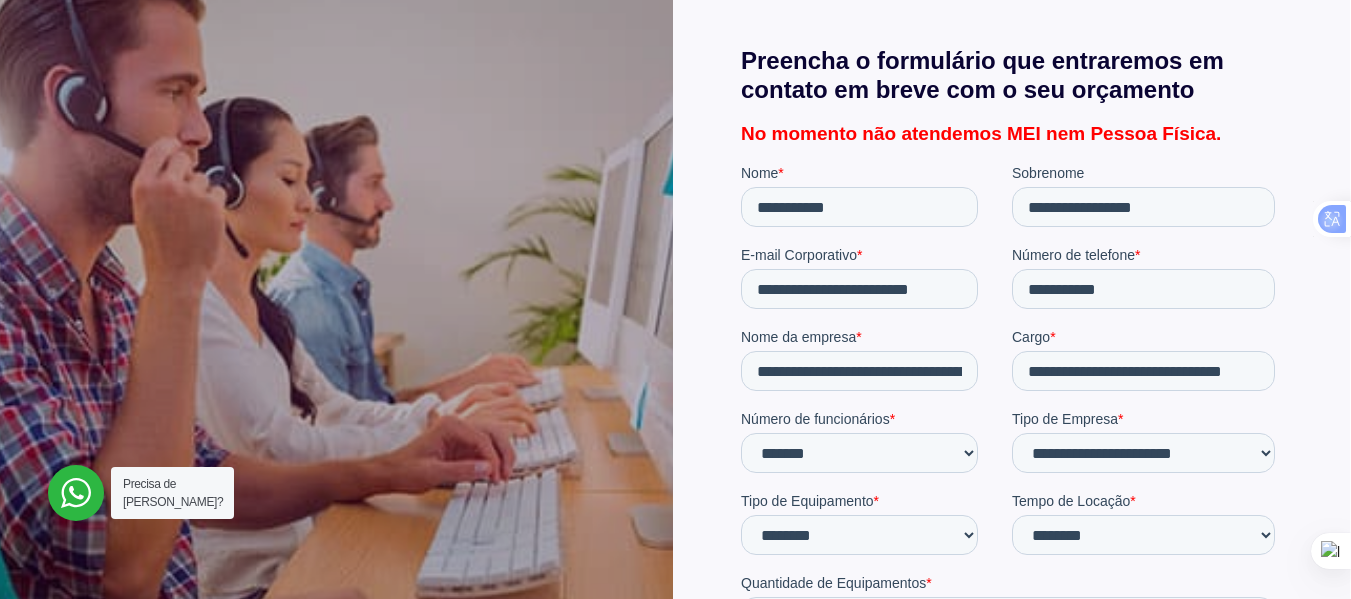 click at bounding box center (1011, 396) 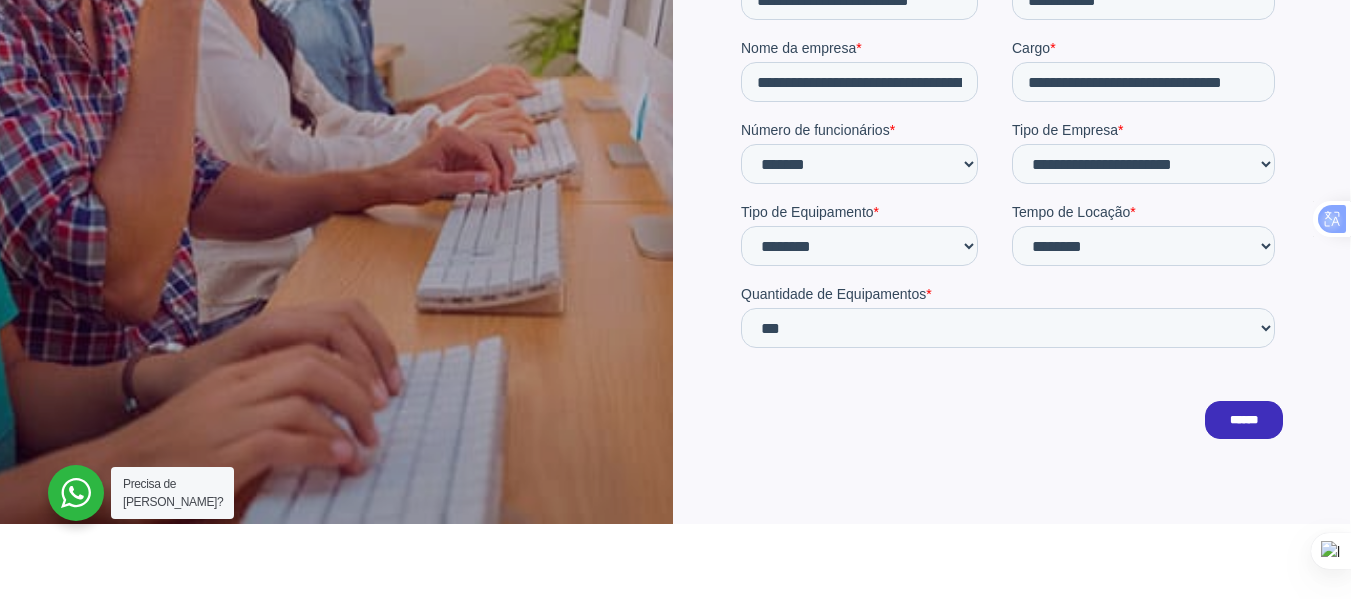 scroll, scrollTop: 700, scrollLeft: 0, axis: vertical 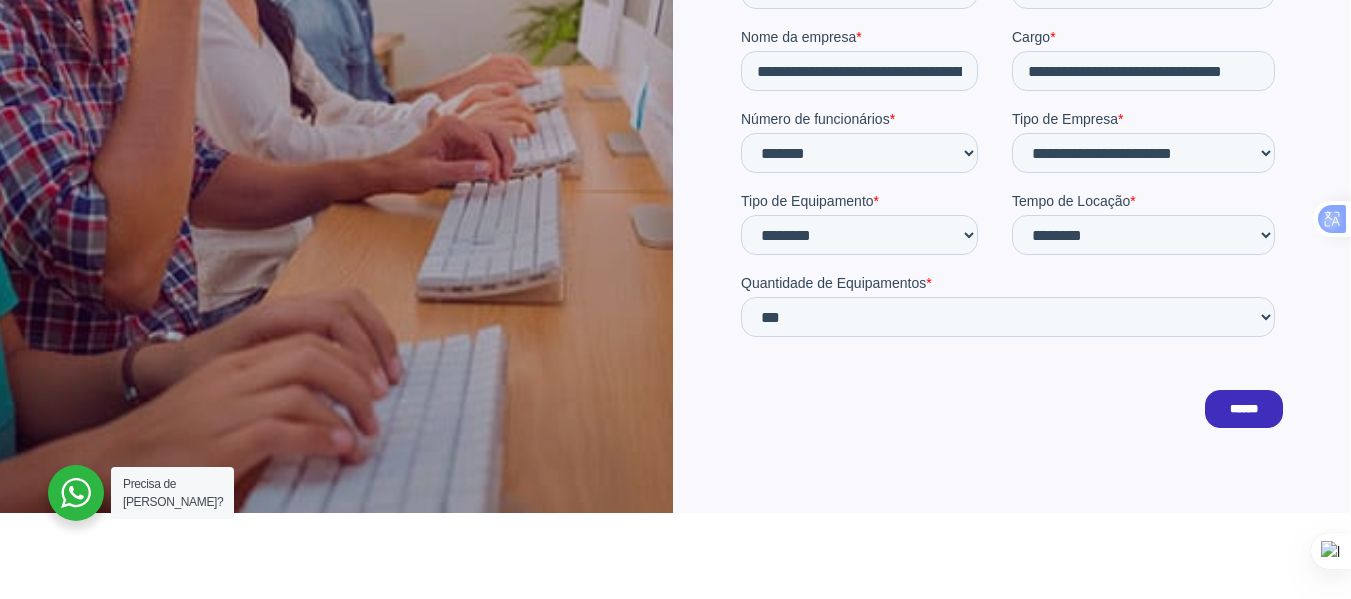 click on "******" at bounding box center [1243, 410] 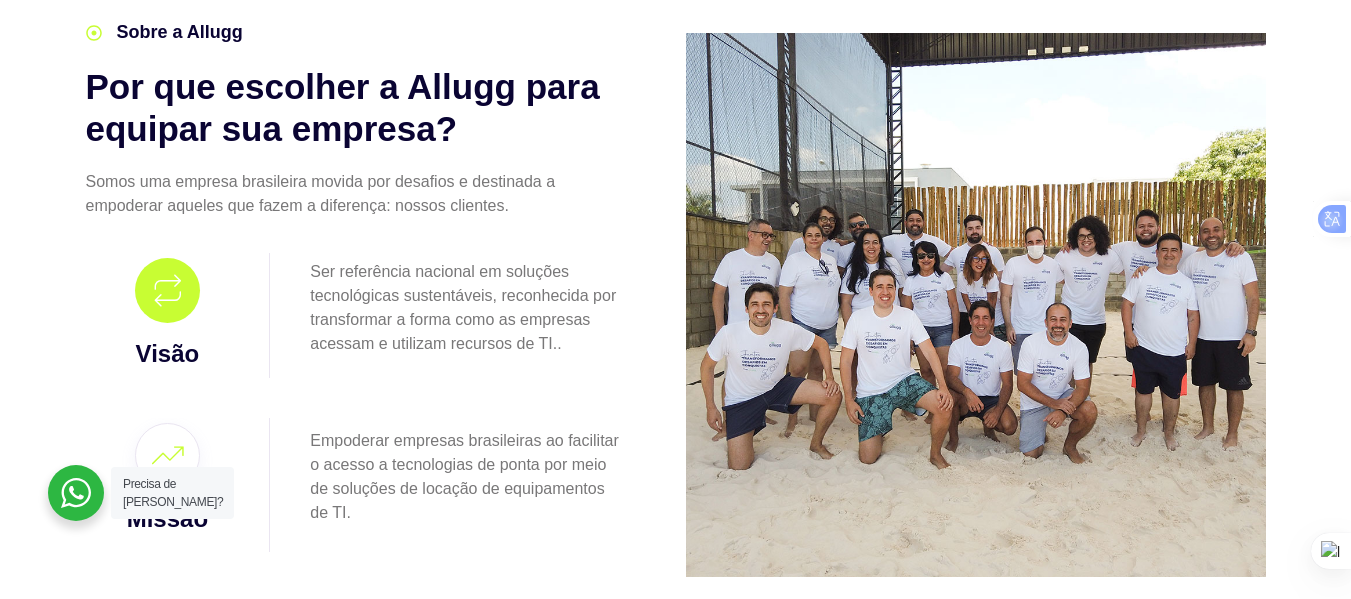scroll, scrollTop: 1400, scrollLeft: 0, axis: vertical 